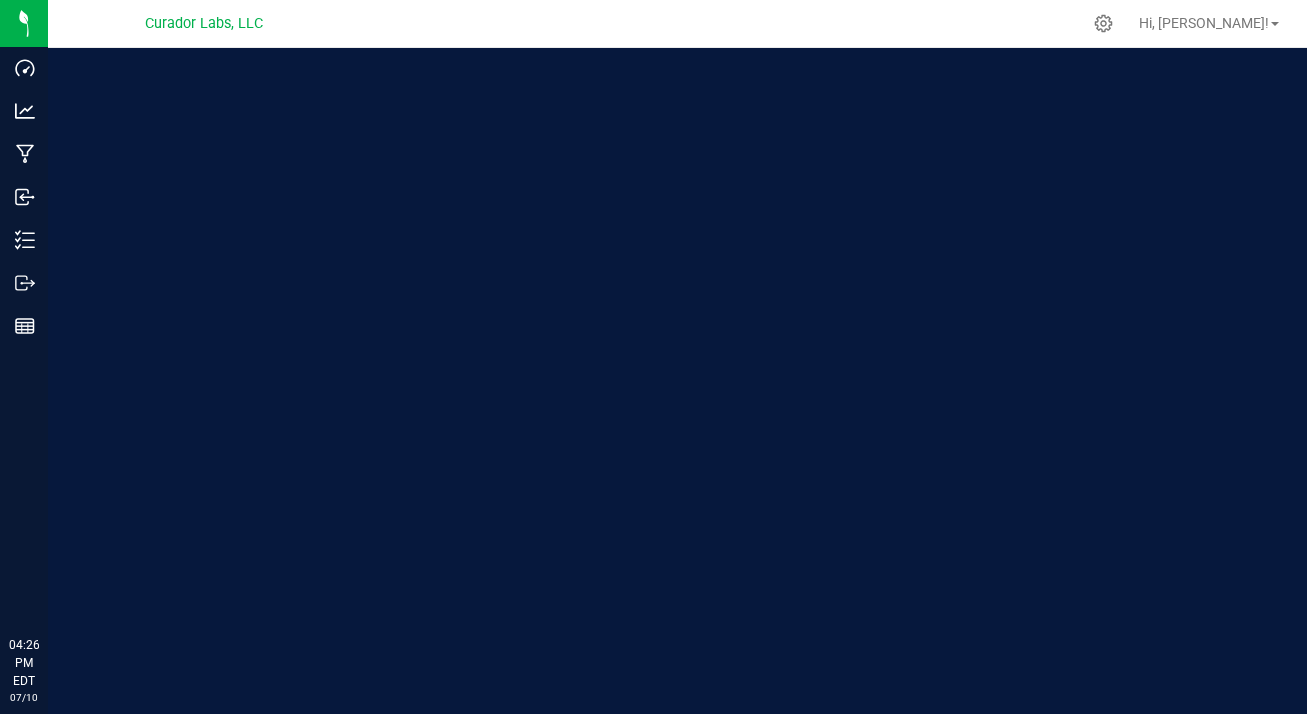 scroll, scrollTop: 0, scrollLeft: 0, axis: both 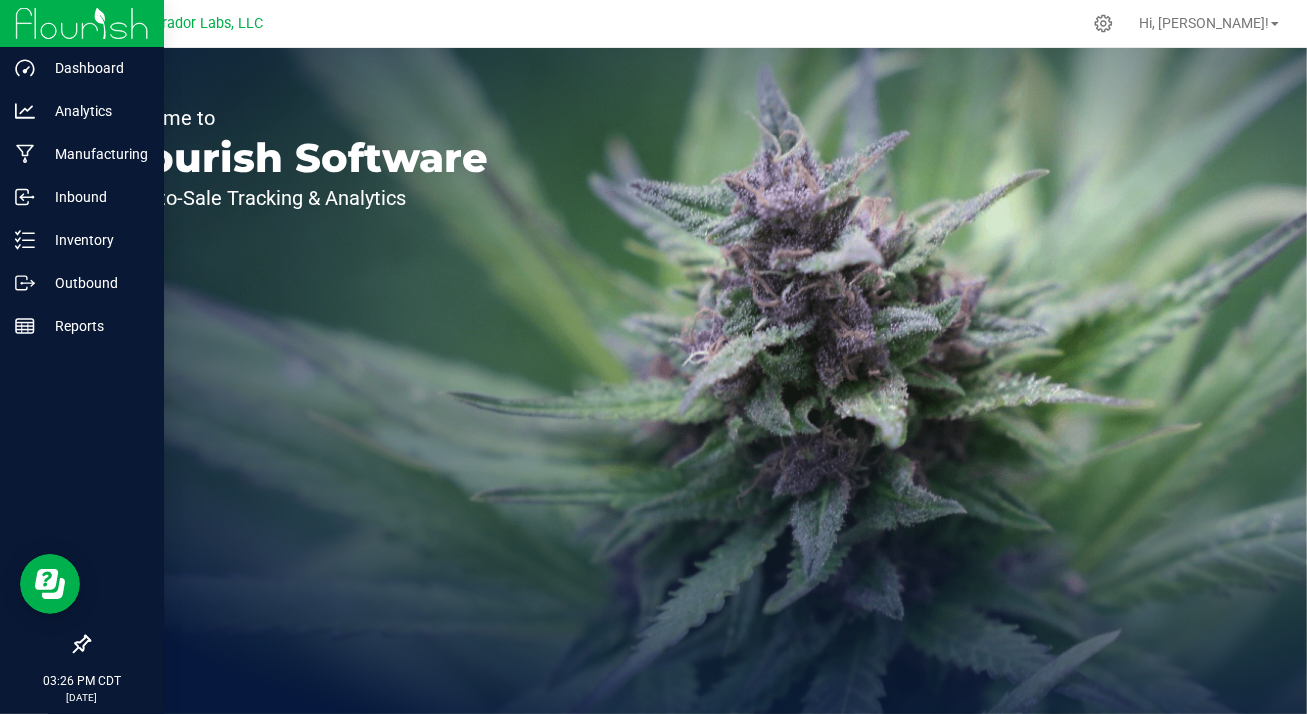 click at bounding box center (82, 23) 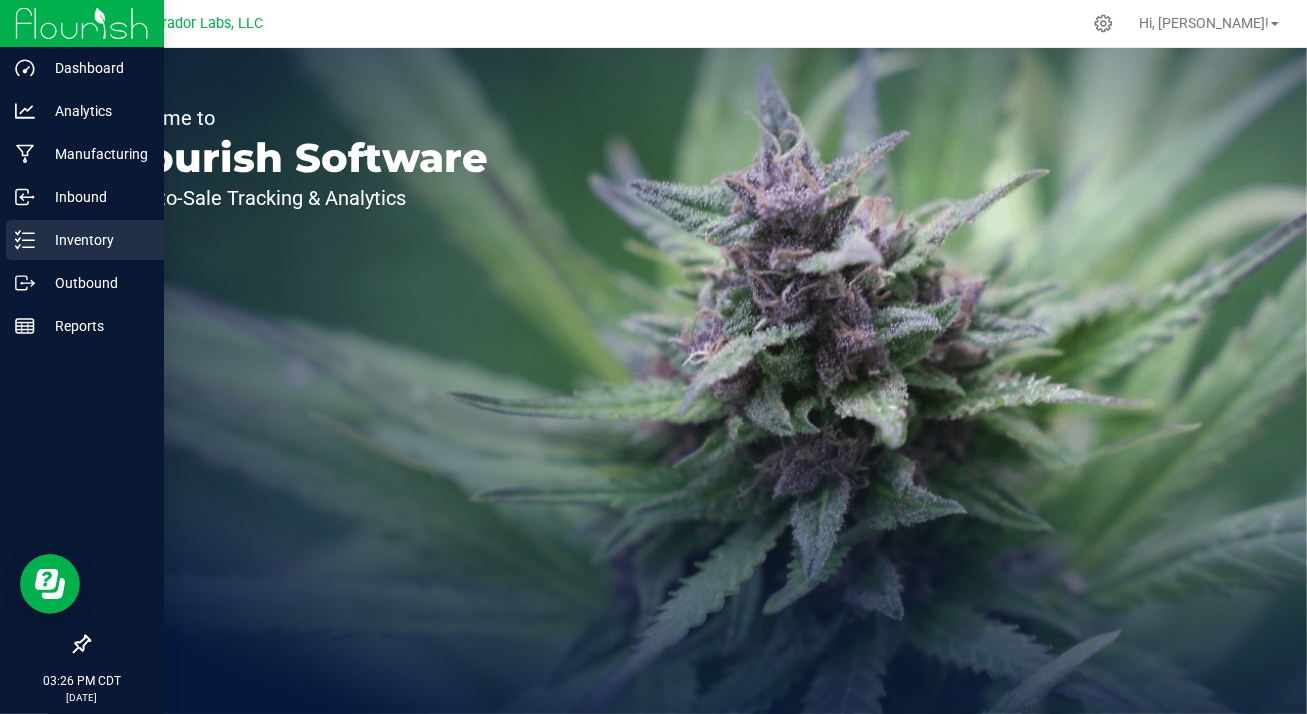 click on "Inventory" at bounding box center [95, 240] 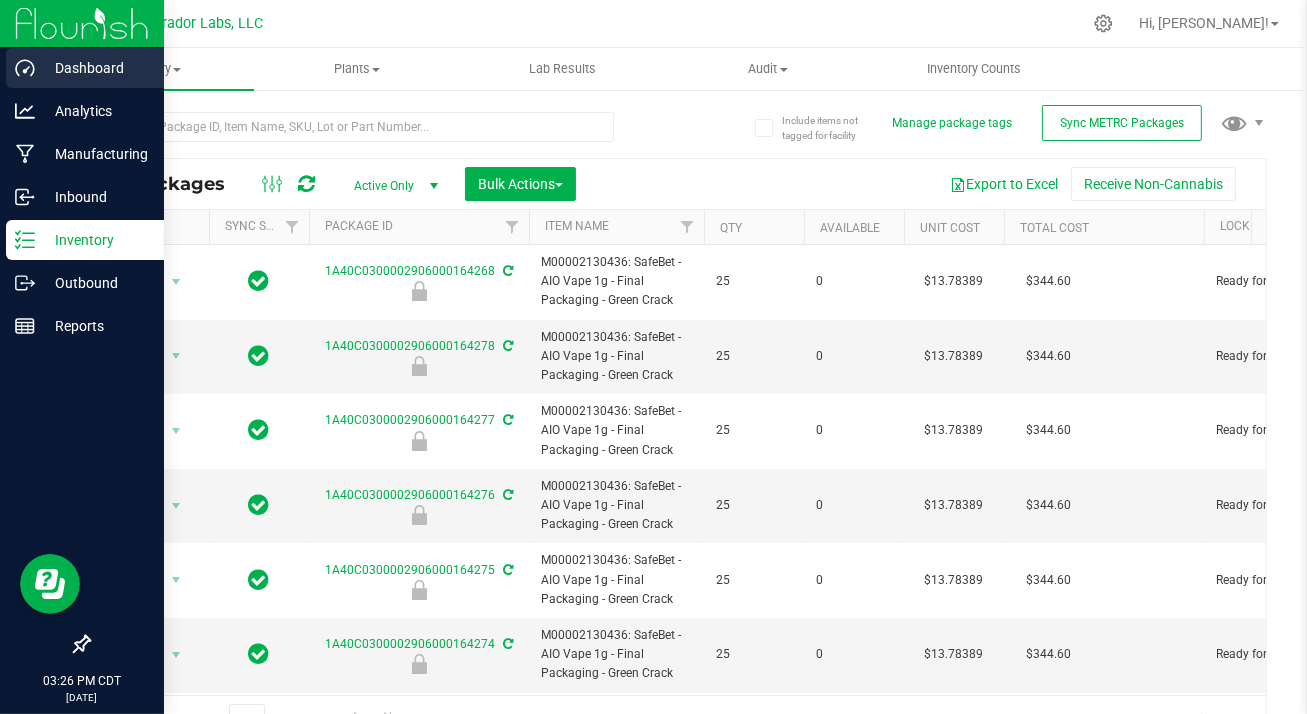 click on "Dashboard" at bounding box center [95, 68] 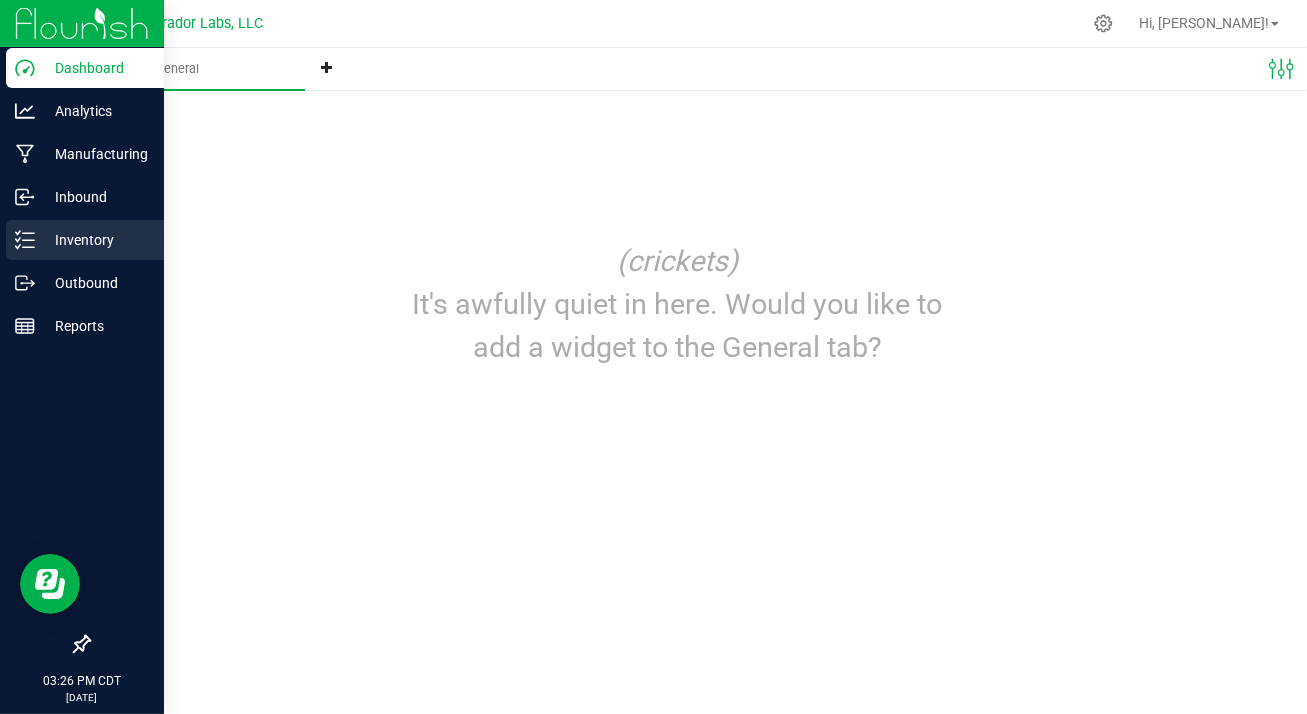 click on "Inventory" at bounding box center (95, 240) 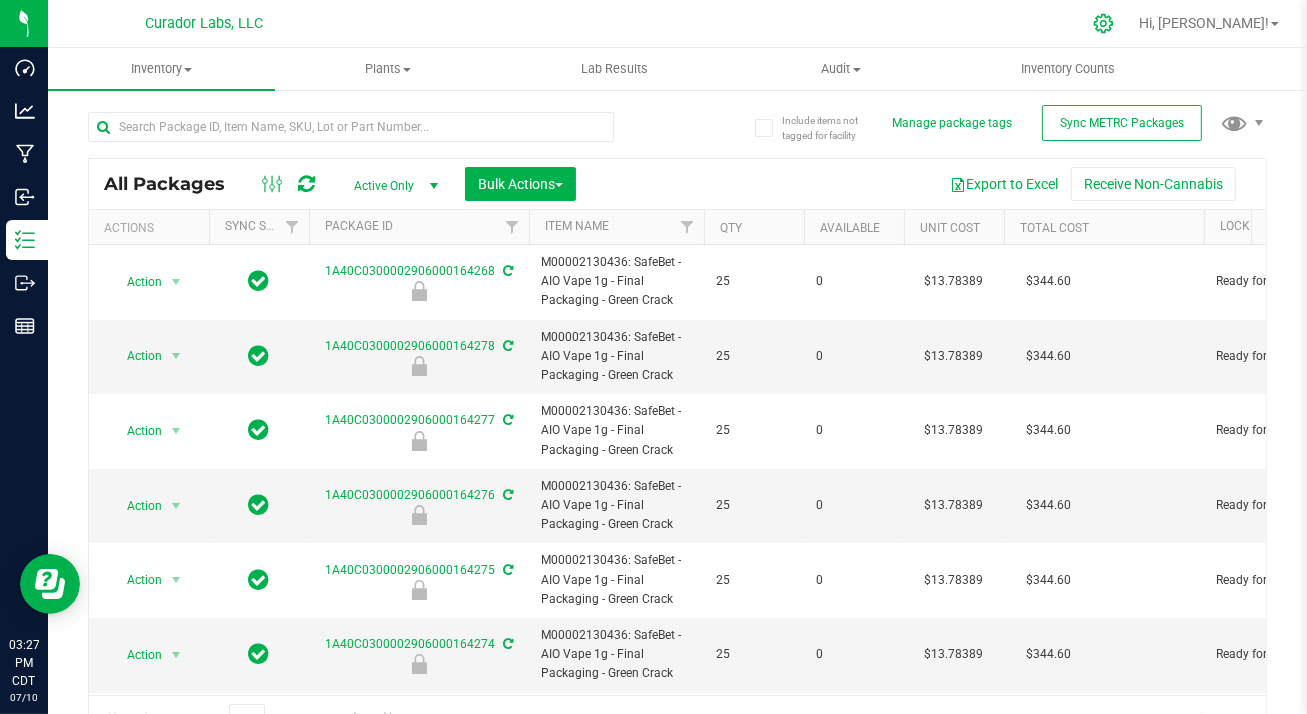click 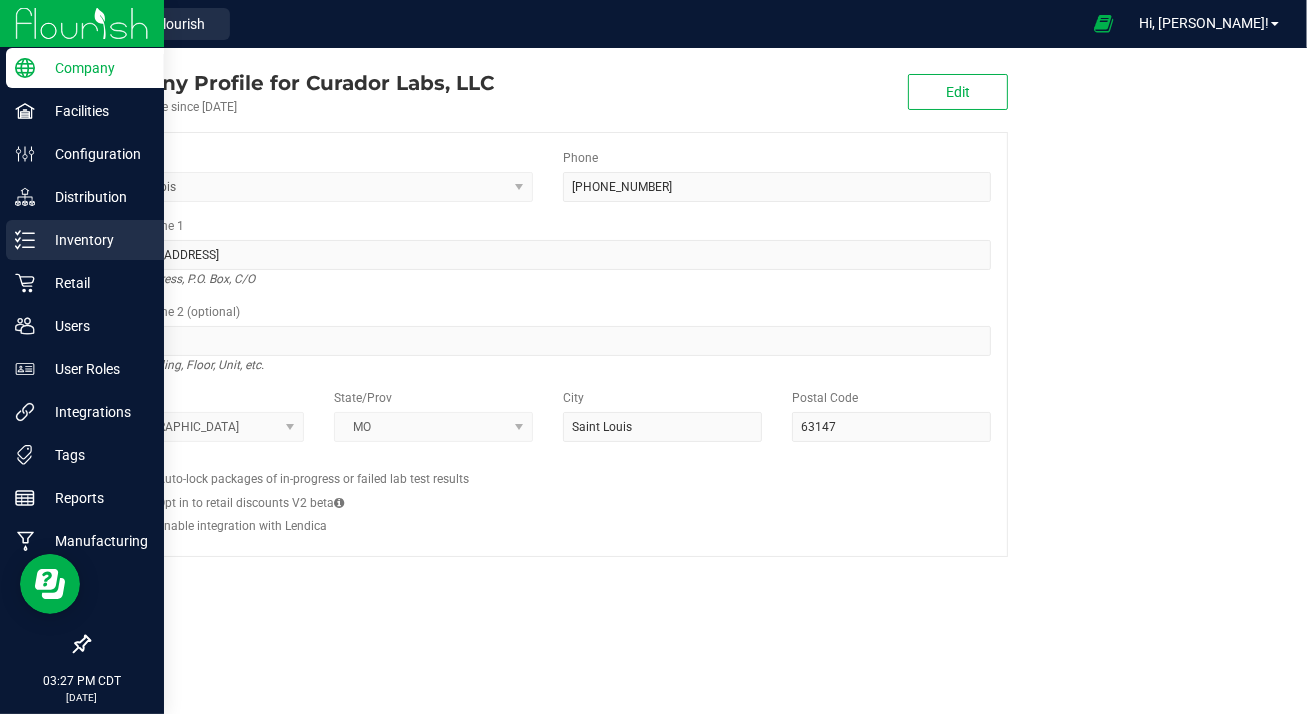 click on "Inventory" at bounding box center [95, 240] 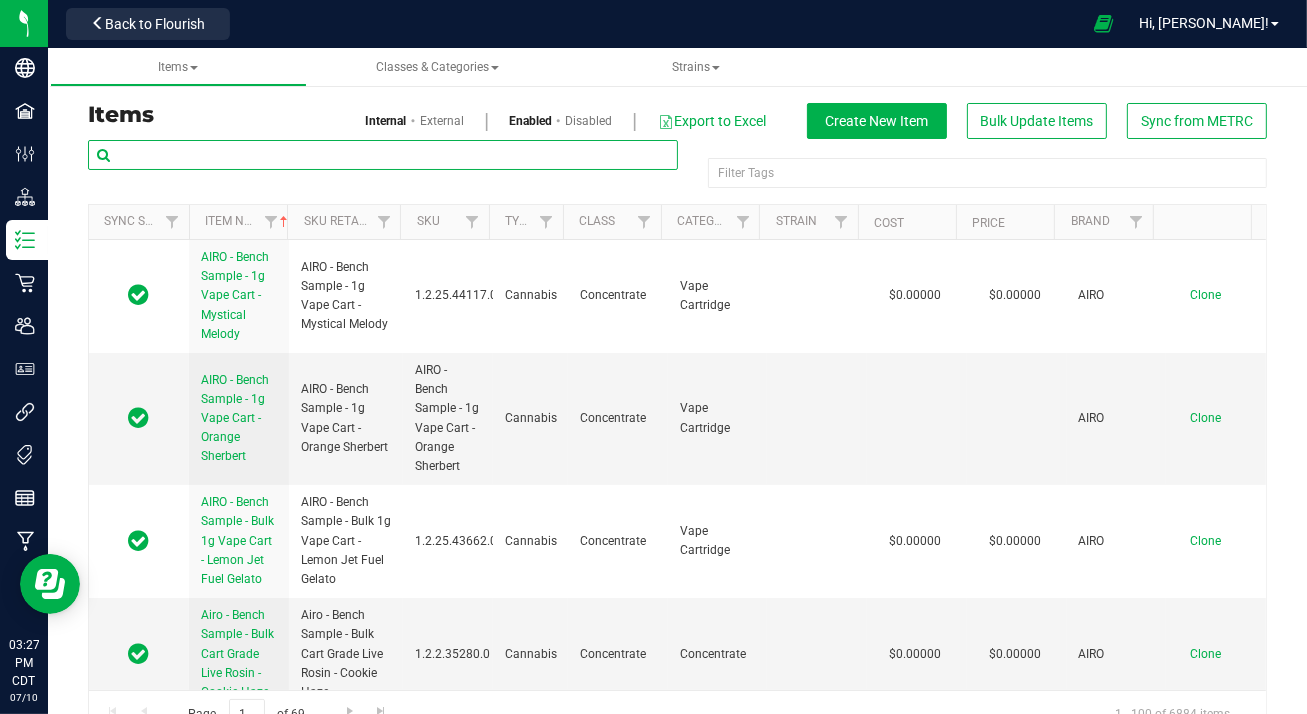 click at bounding box center (383, 155) 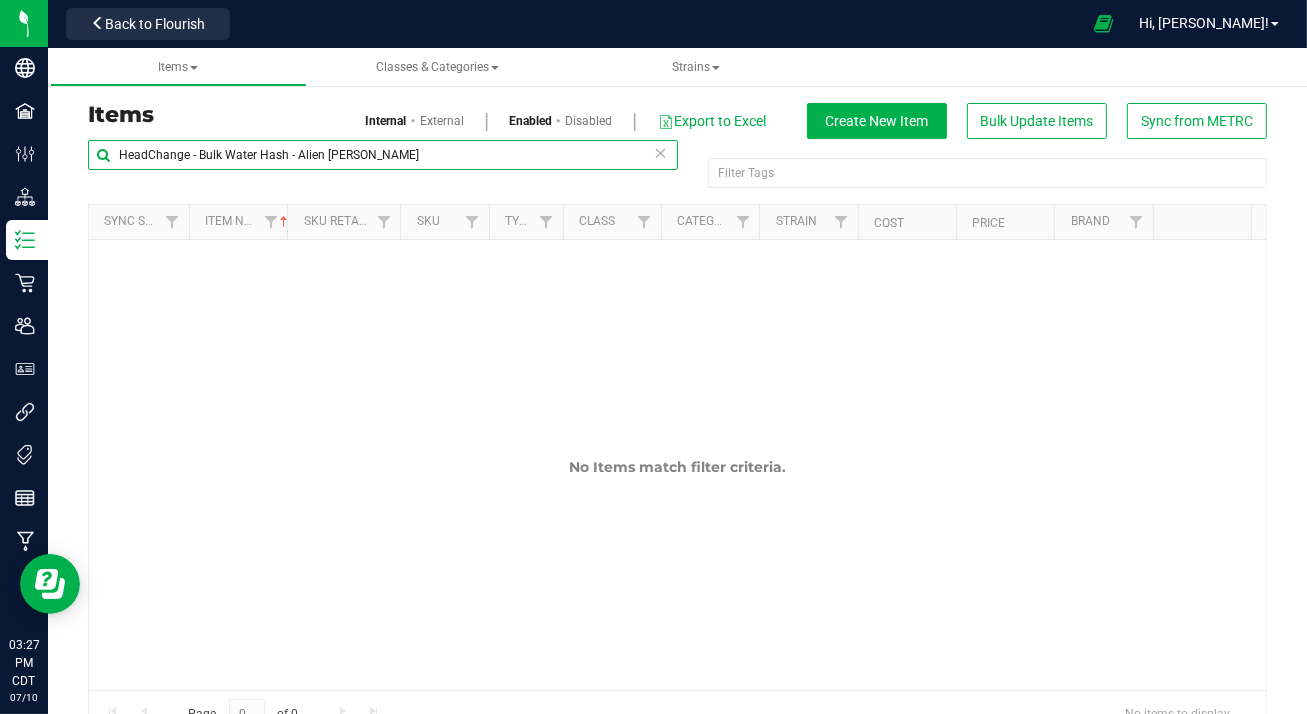 drag, startPoint x: 294, startPoint y: 157, endPoint x: 449, endPoint y: 152, distance: 155.08063 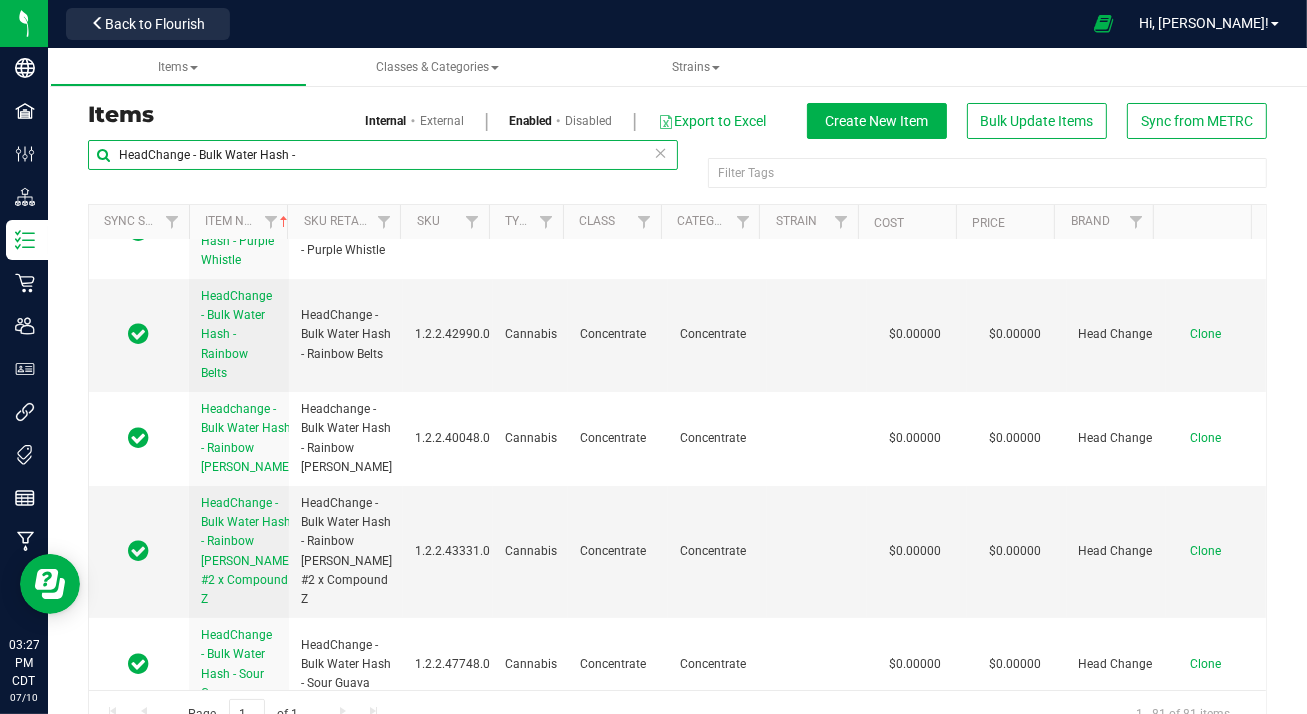 scroll, scrollTop: 7200, scrollLeft: 0, axis: vertical 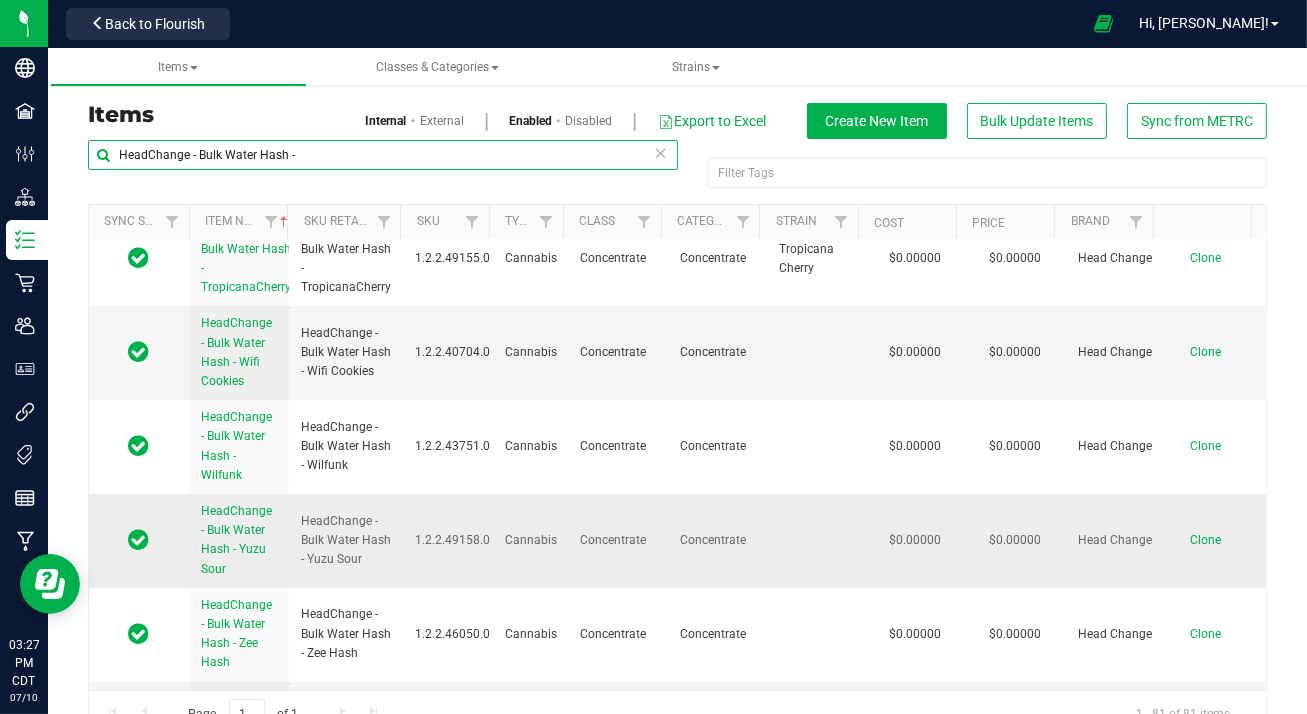 type on "HeadChange - Bulk Water Hash -" 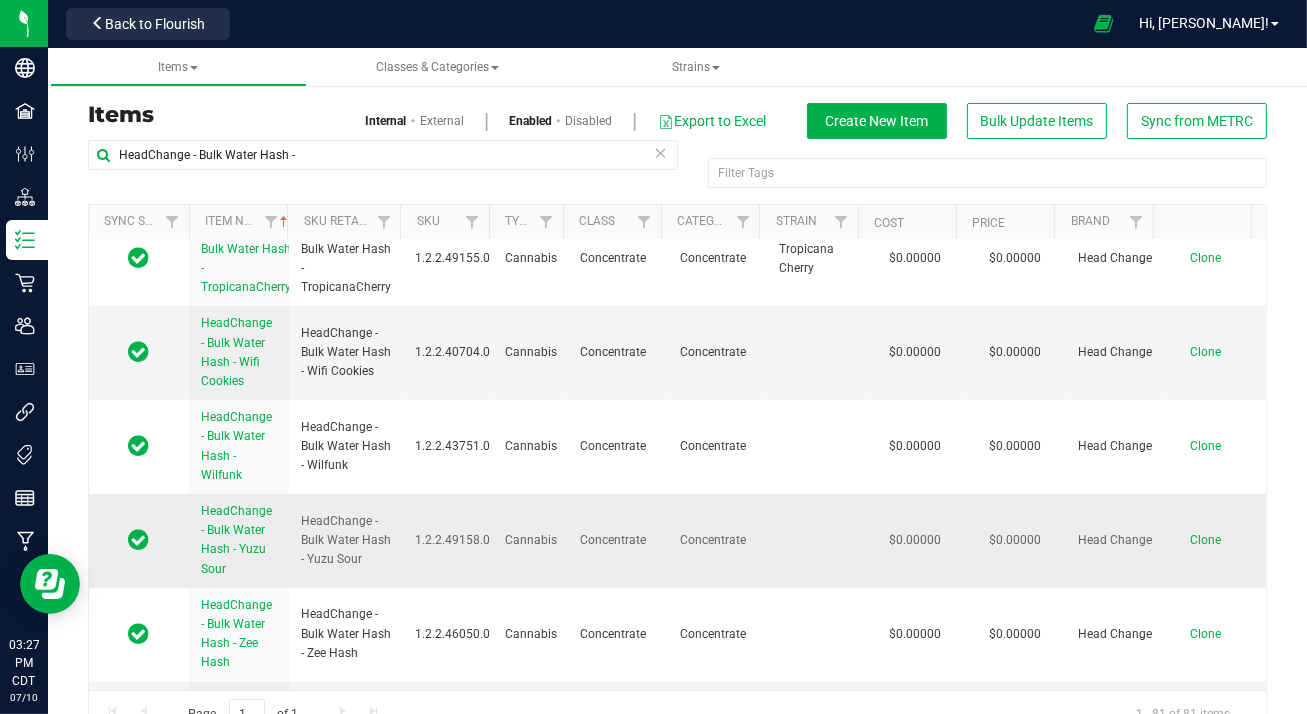 click on "Clone" at bounding box center [1206, 540] 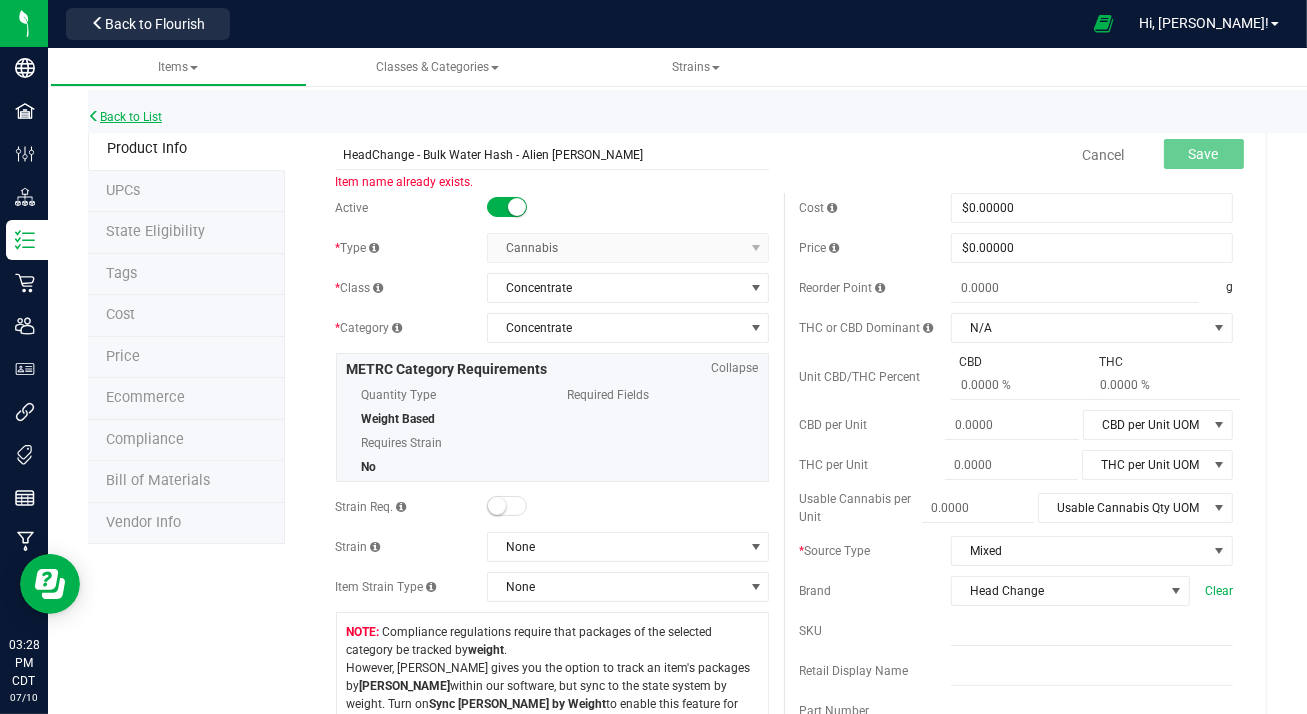 type on "HeadChange - Bulk Water Hash - Alien [PERSON_NAME]" 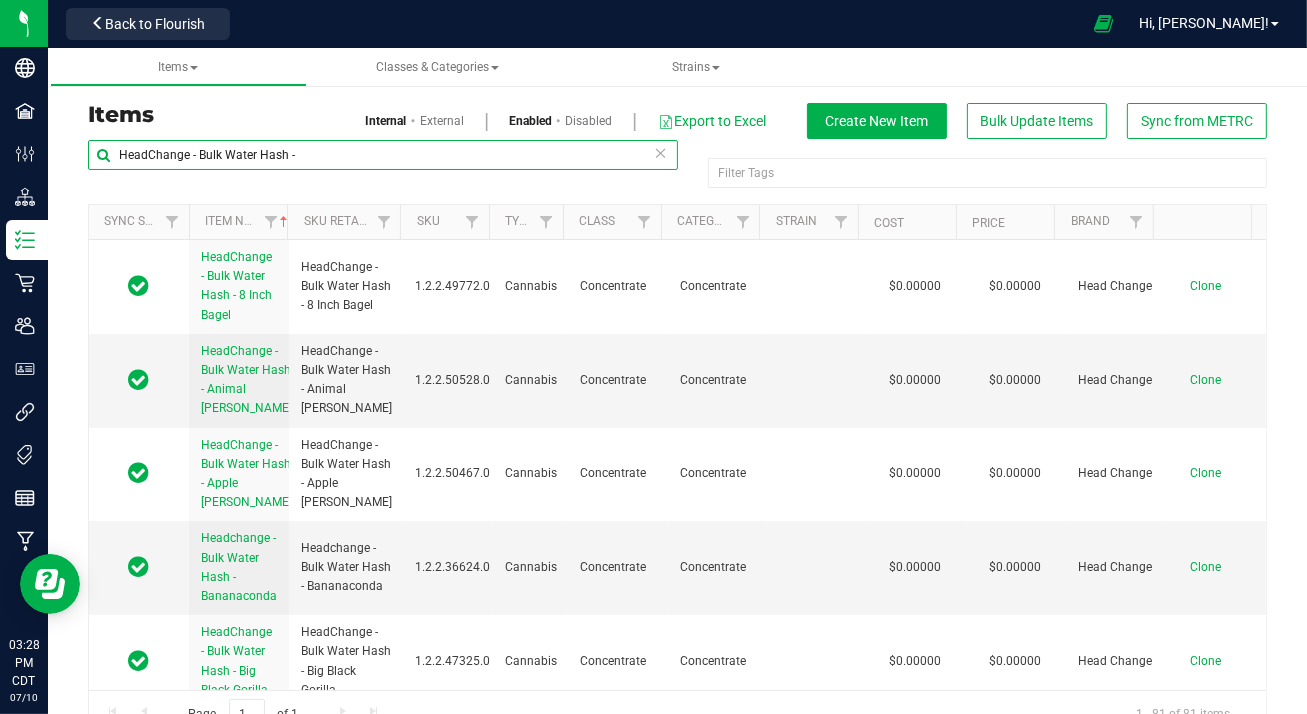 click on "HeadChange - Bulk Water Hash -" at bounding box center [383, 155] 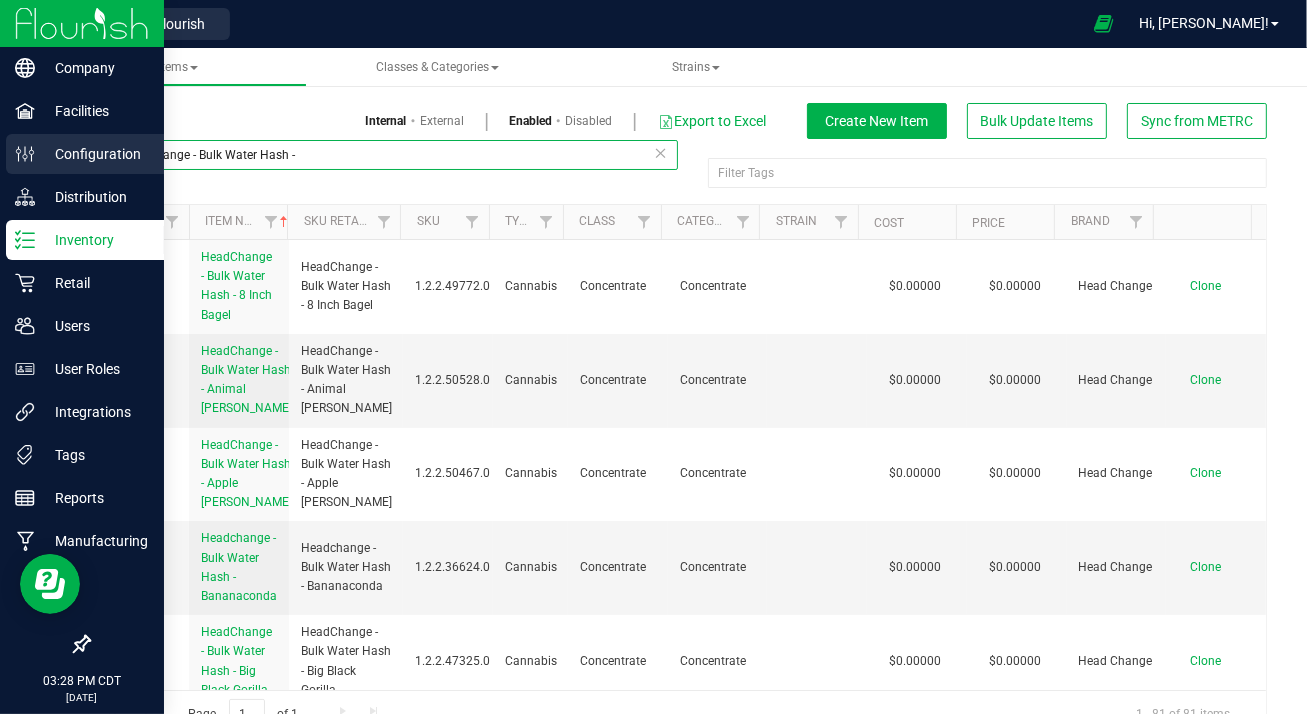 paste on "Alien [PERSON_NAME]" 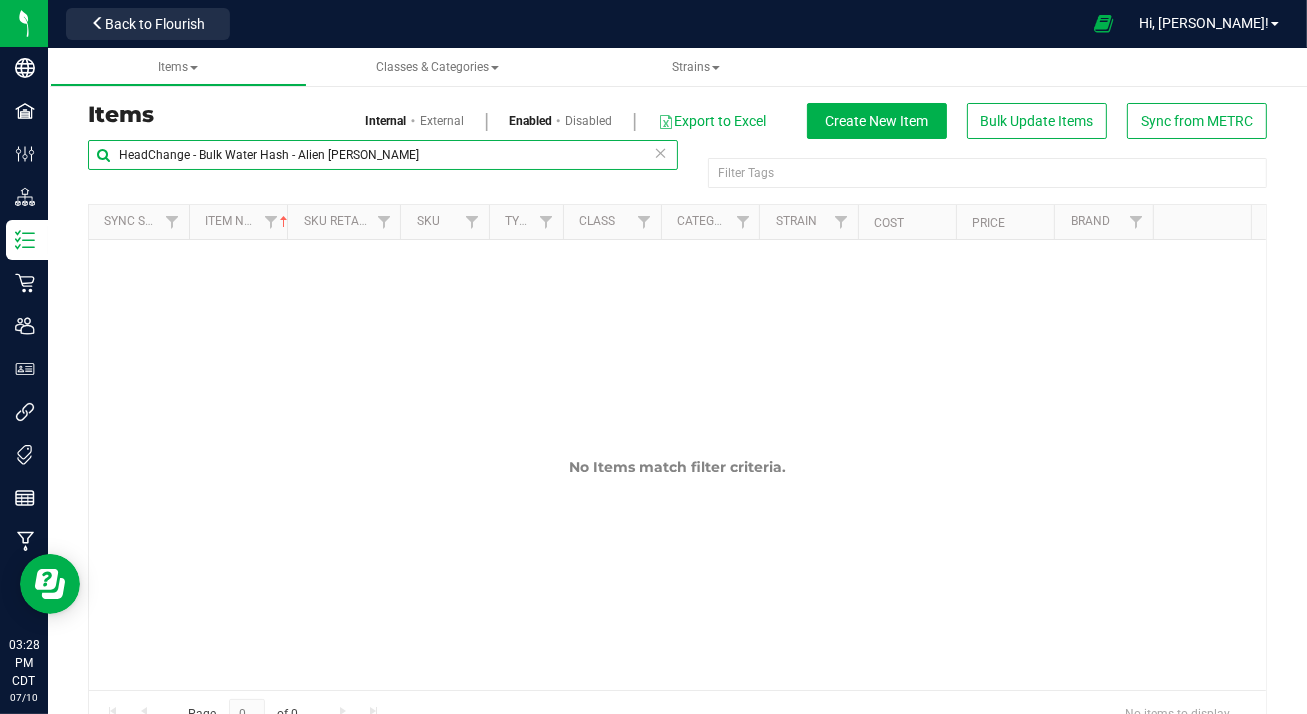 drag, startPoint x: 292, startPoint y: 157, endPoint x: -4, endPoint y: 193, distance: 298.18115 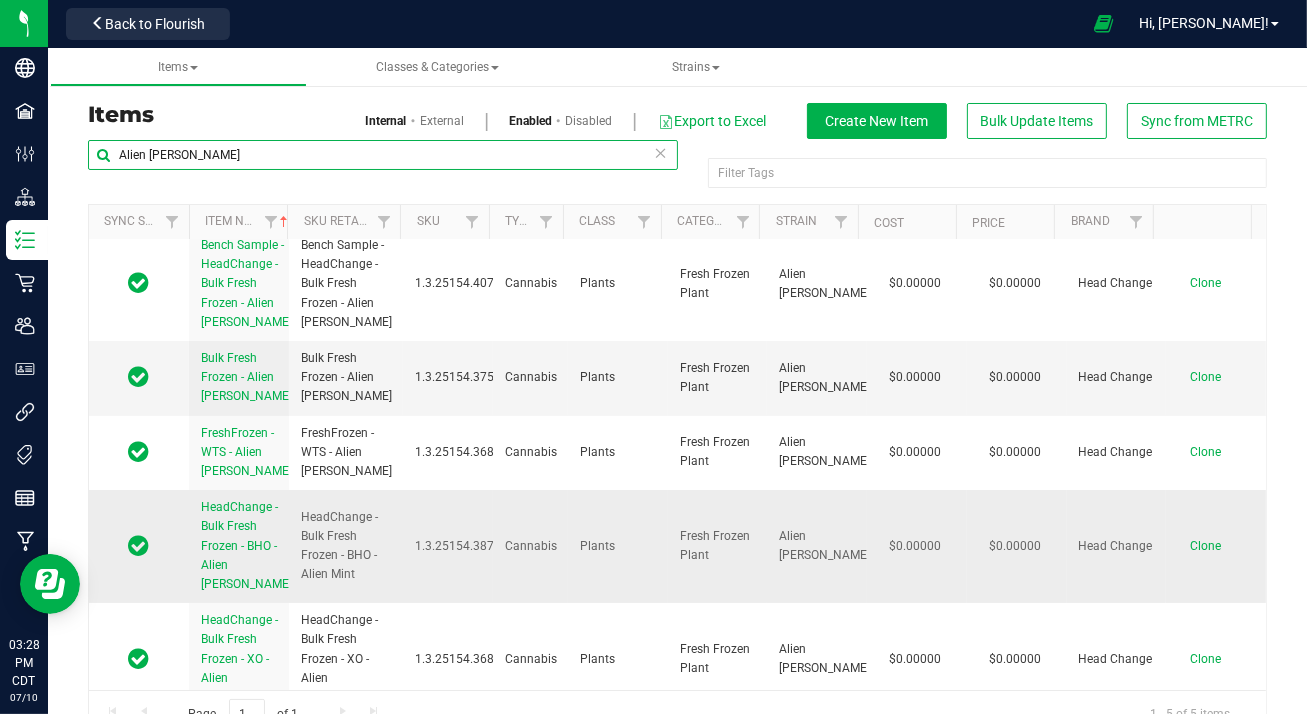 scroll, scrollTop: 16, scrollLeft: 0, axis: vertical 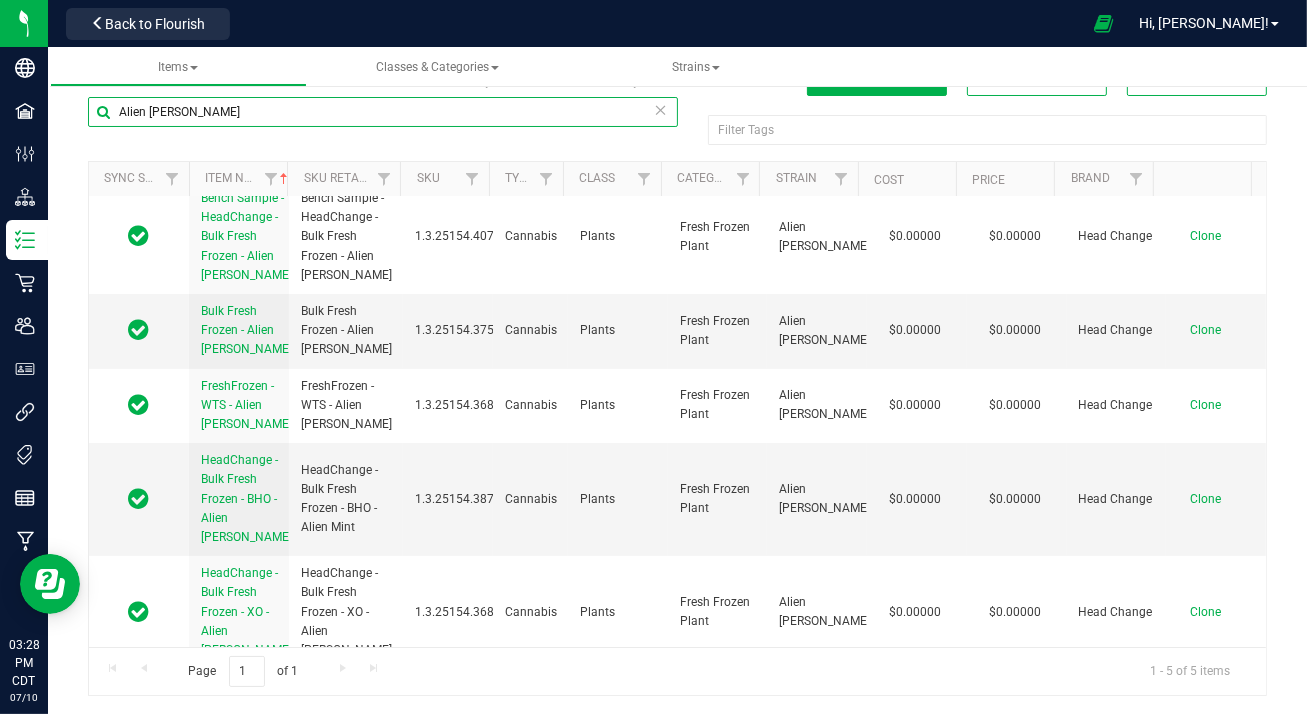 click on "Alien [PERSON_NAME]" at bounding box center [383, 112] 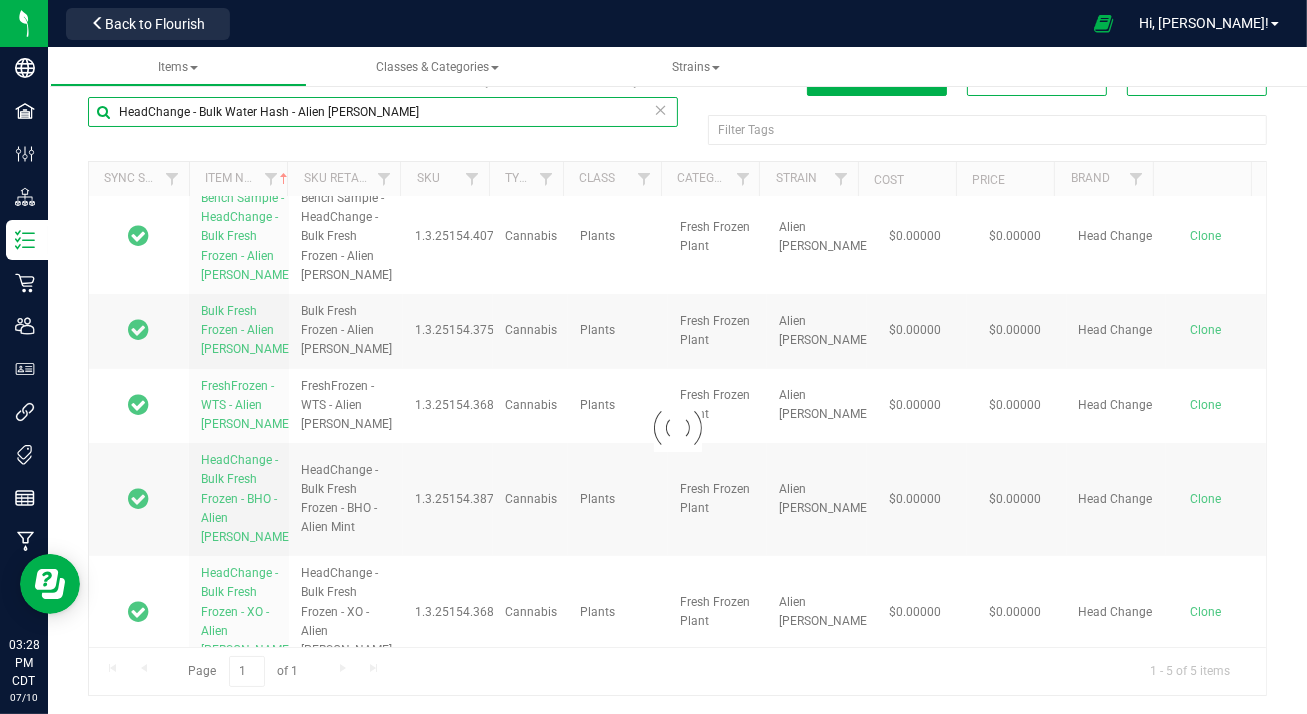drag, startPoint x: 294, startPoint y: 113, endPoint x: 560, endPoint y: 114, distance: 266.0019 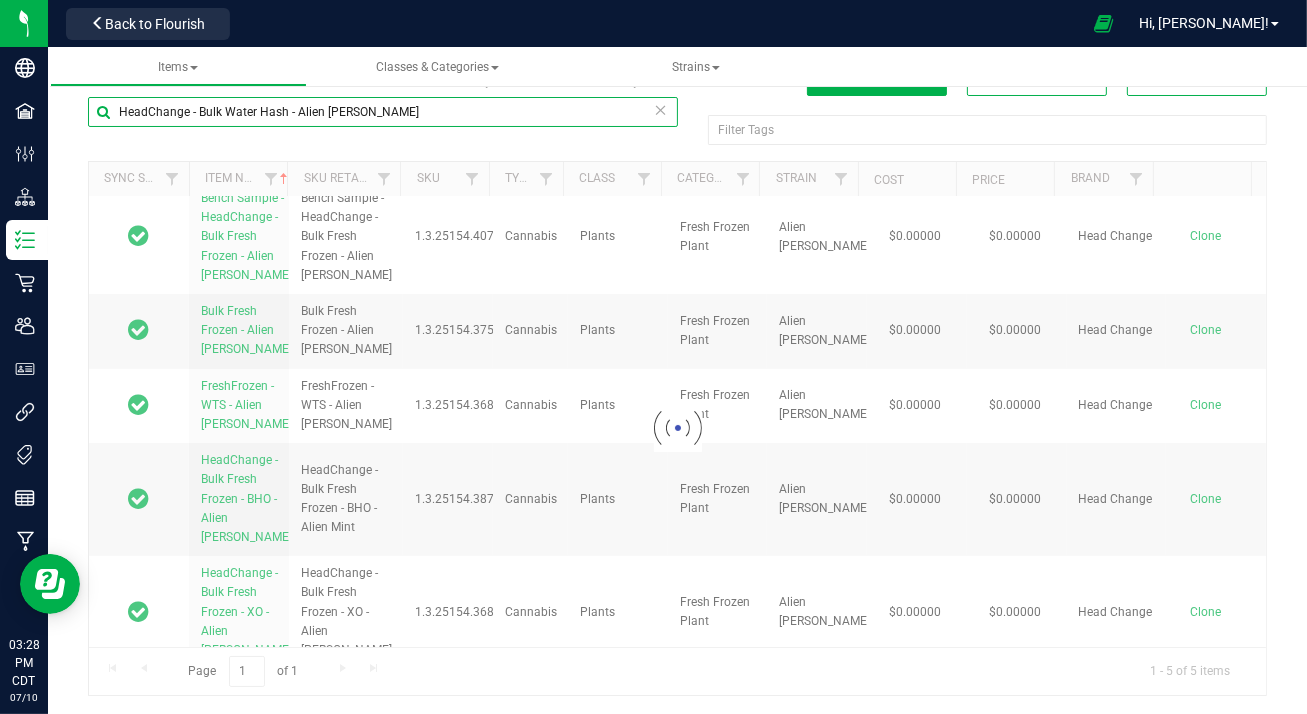 click on "HeadChange - Bulk Water Hash - Alien [PERSON_NAME]" at bounding box center (383, 112) 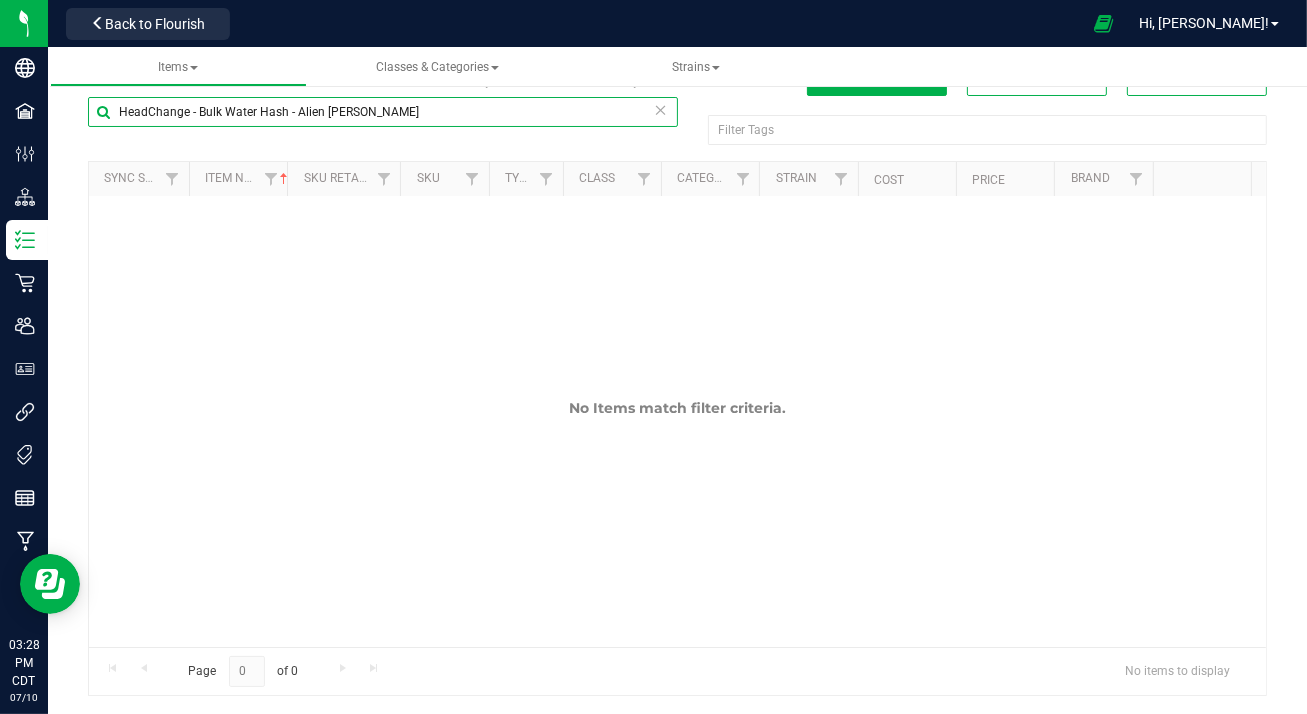 scroll, scrollTop: 0, scrollLeft: 0, axis: both 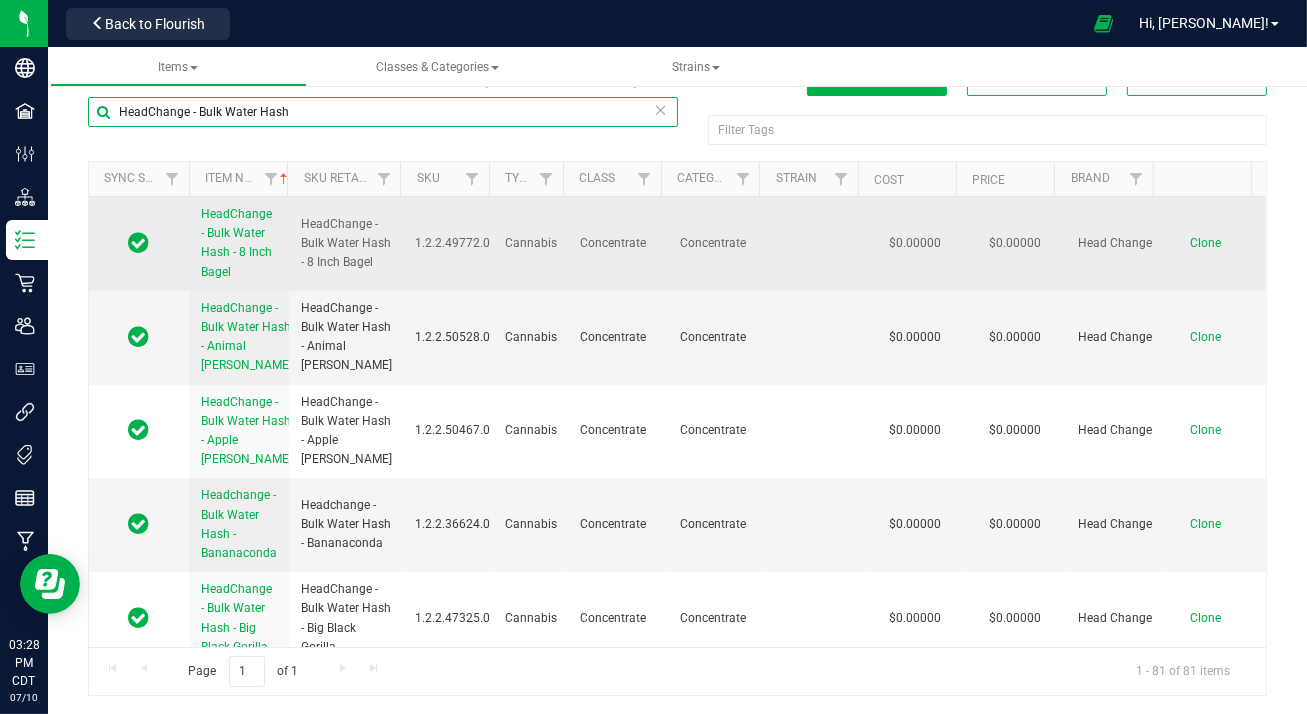 type on "HeadChange - Bulk Water Hash" 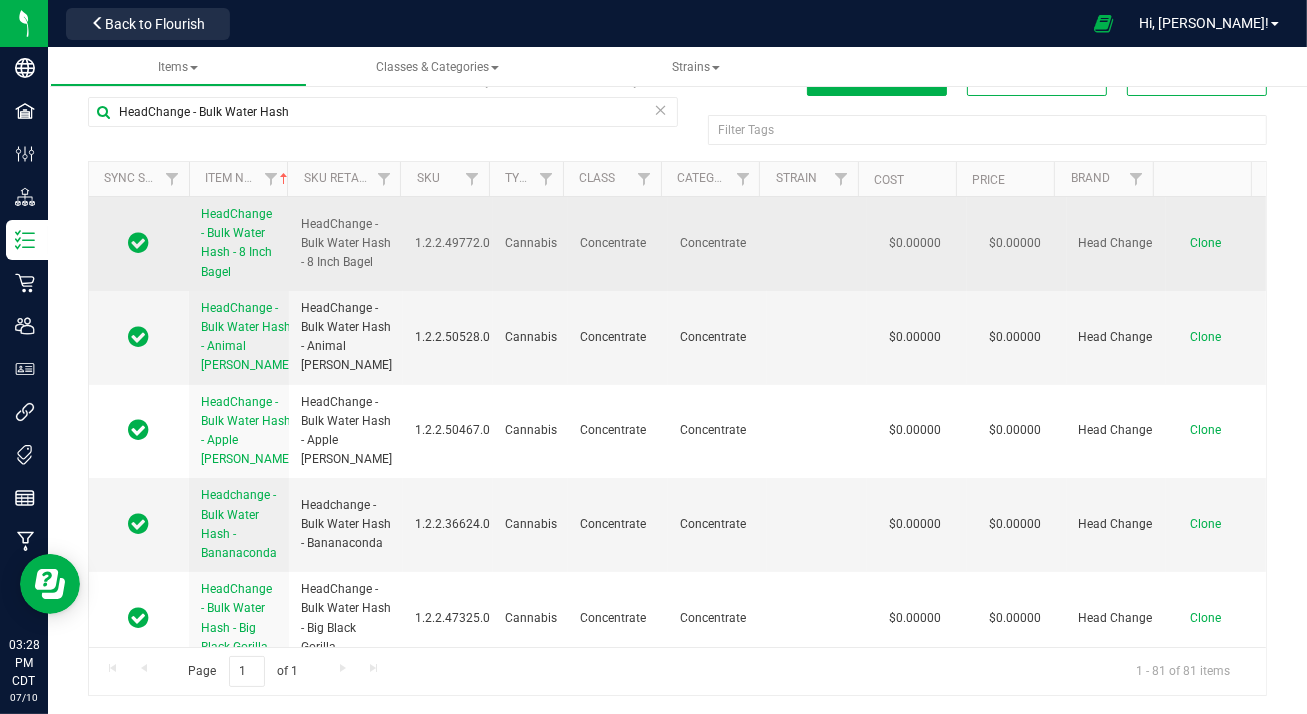 click on "Clone" at bounding box center (1206, 243) 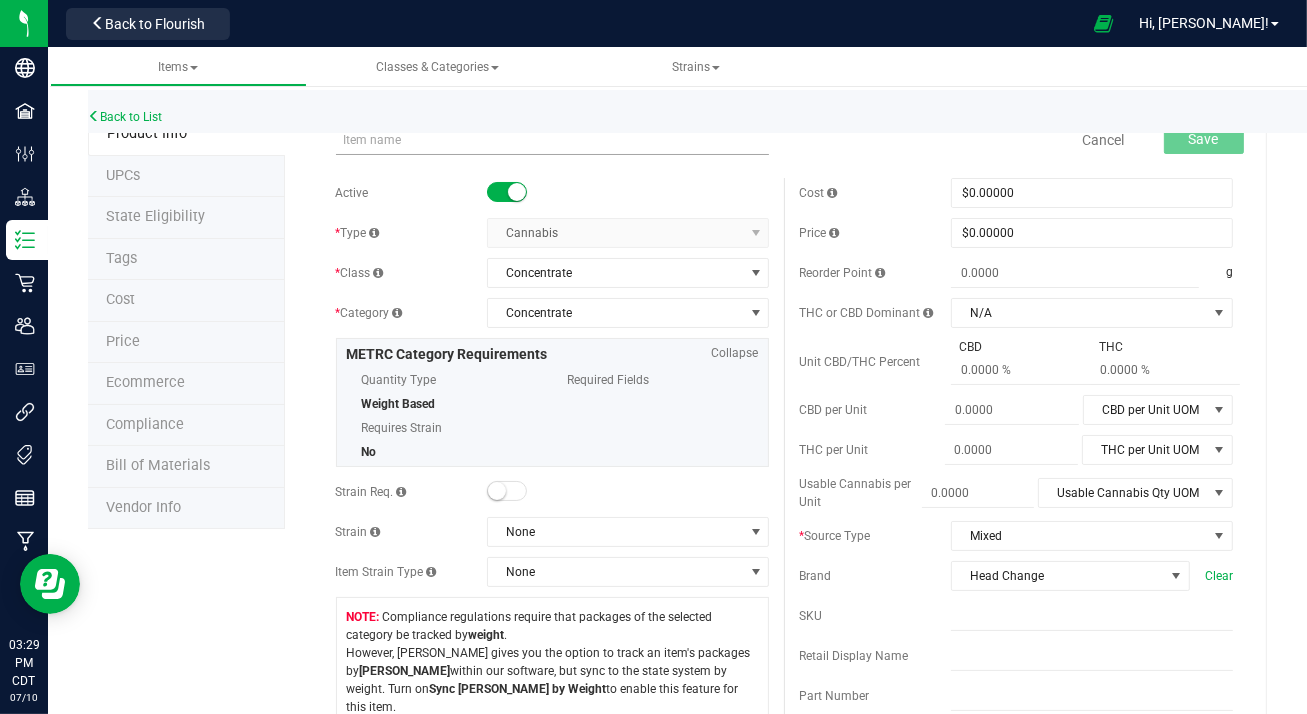 scroll, scrollTop: 0, scrollLeft: 0, axis: both 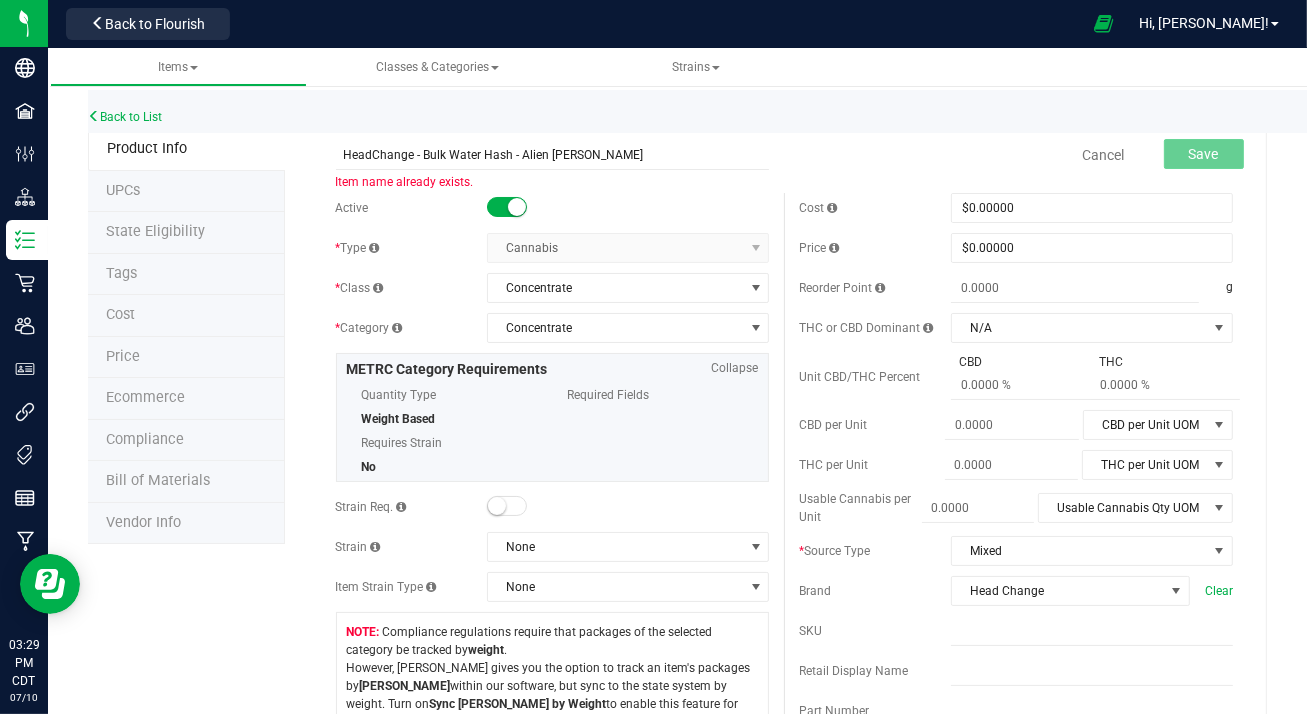 type on "HeadChange - Bulk Water Hash - Alien [PERSON_NAME]" 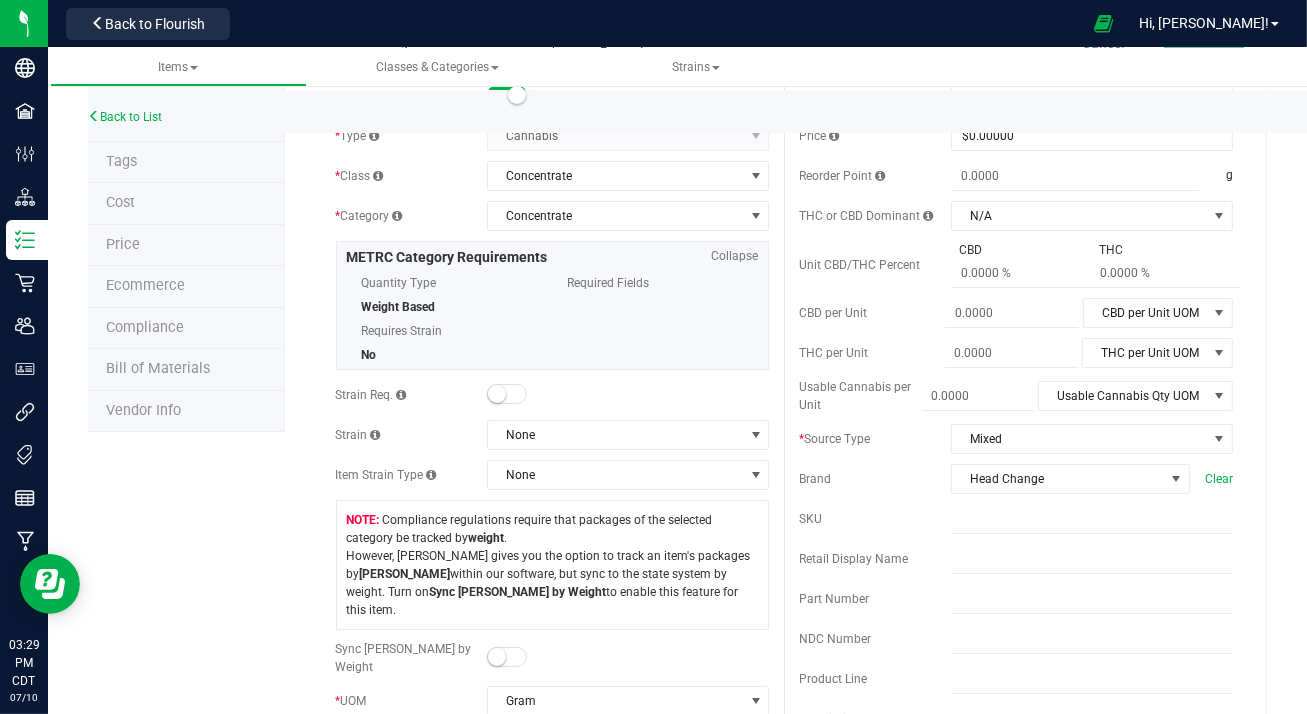 scroll, scrollTop: 0, scrollLeft: 0, axis: both 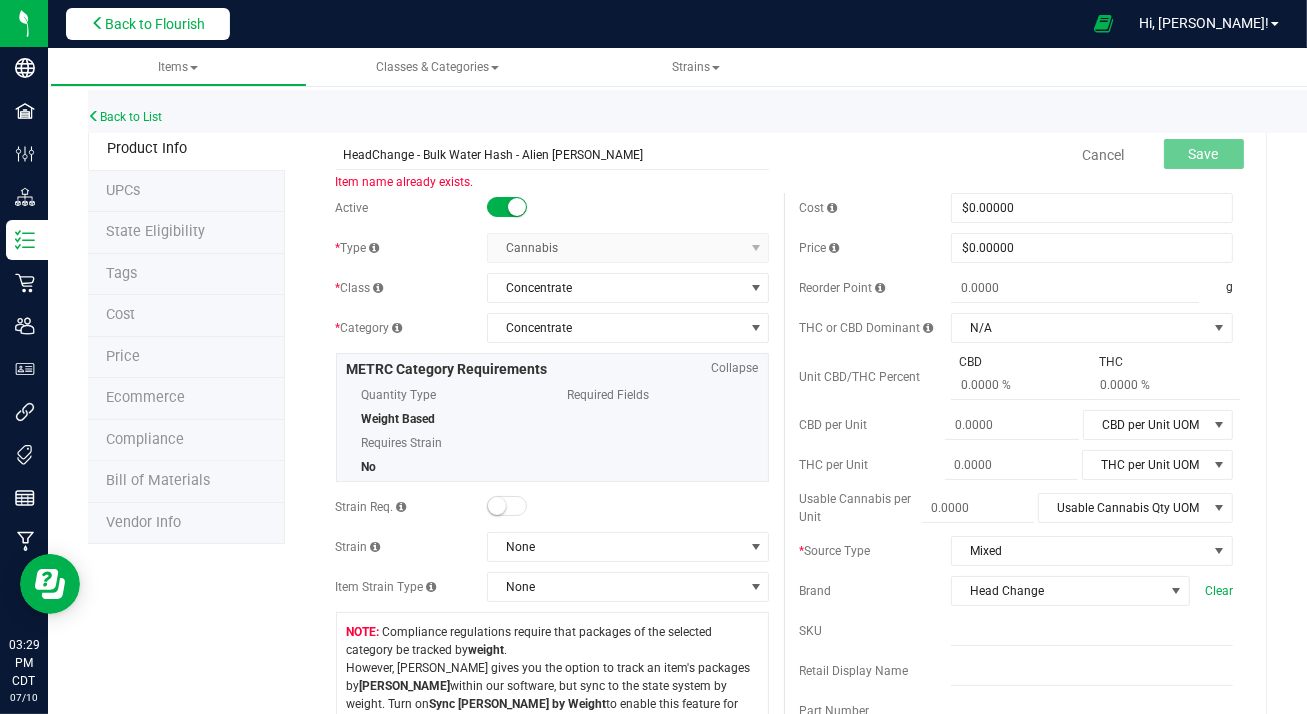 click on "Back to Flourish" at bounding box center [148, 24] 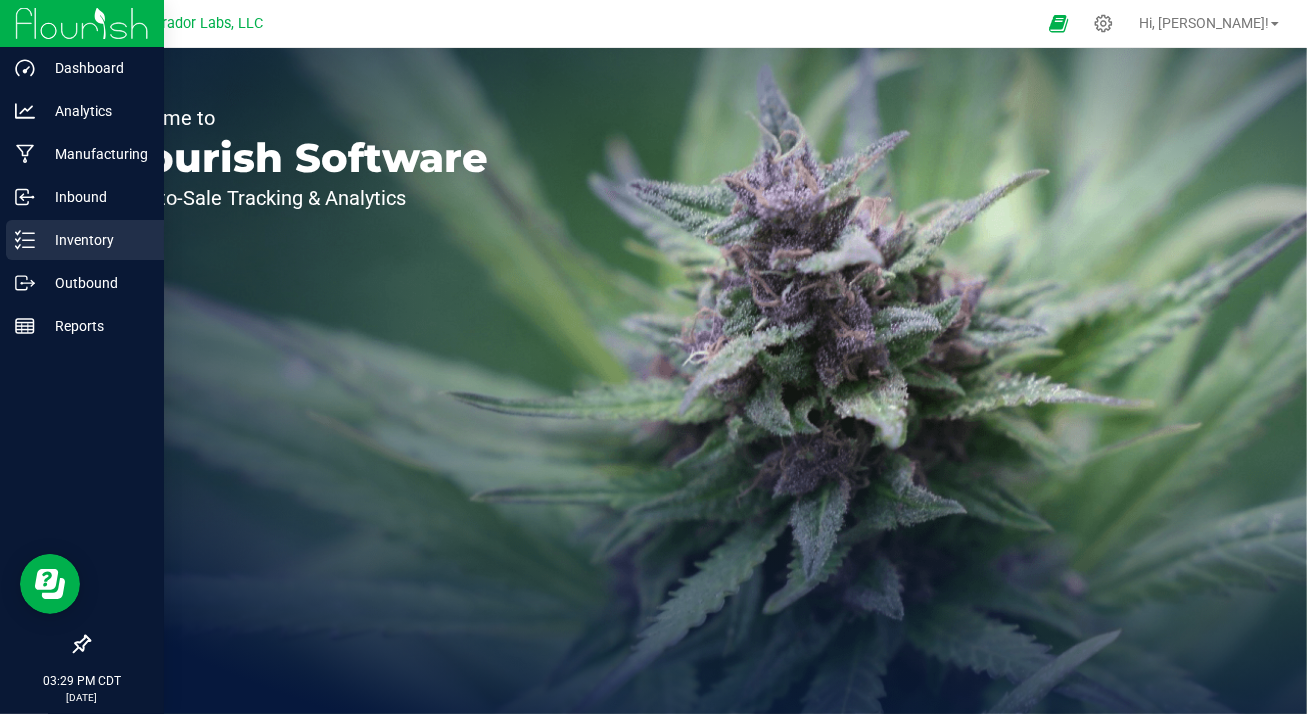 click 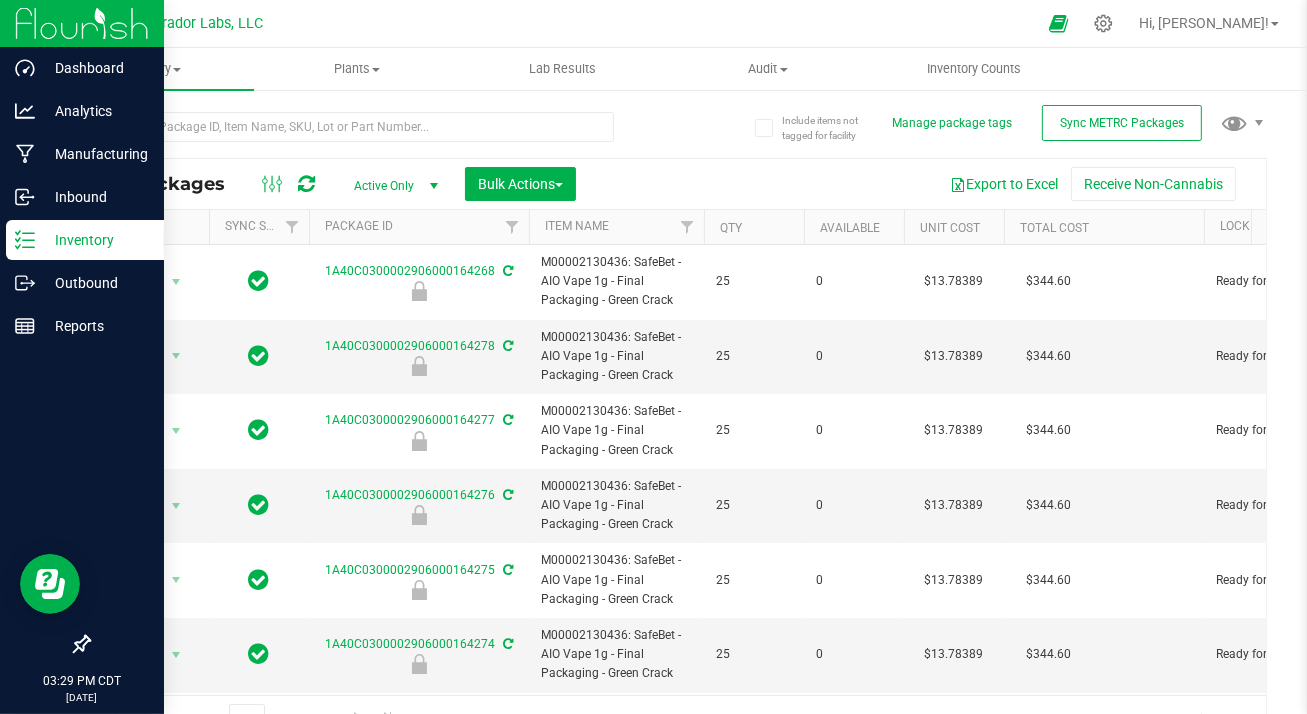 click at bounding box center (82, 23) 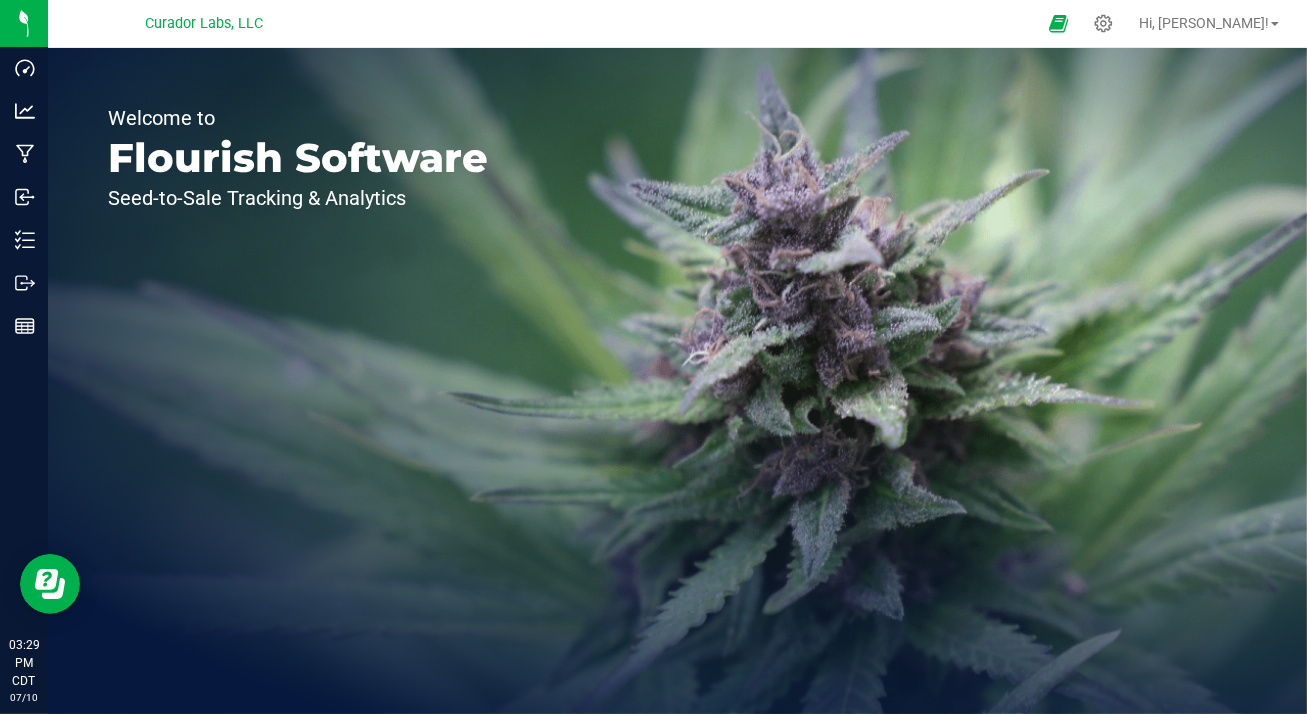 click on "Curador Labs, LLC" at bounding box center (204, 24) 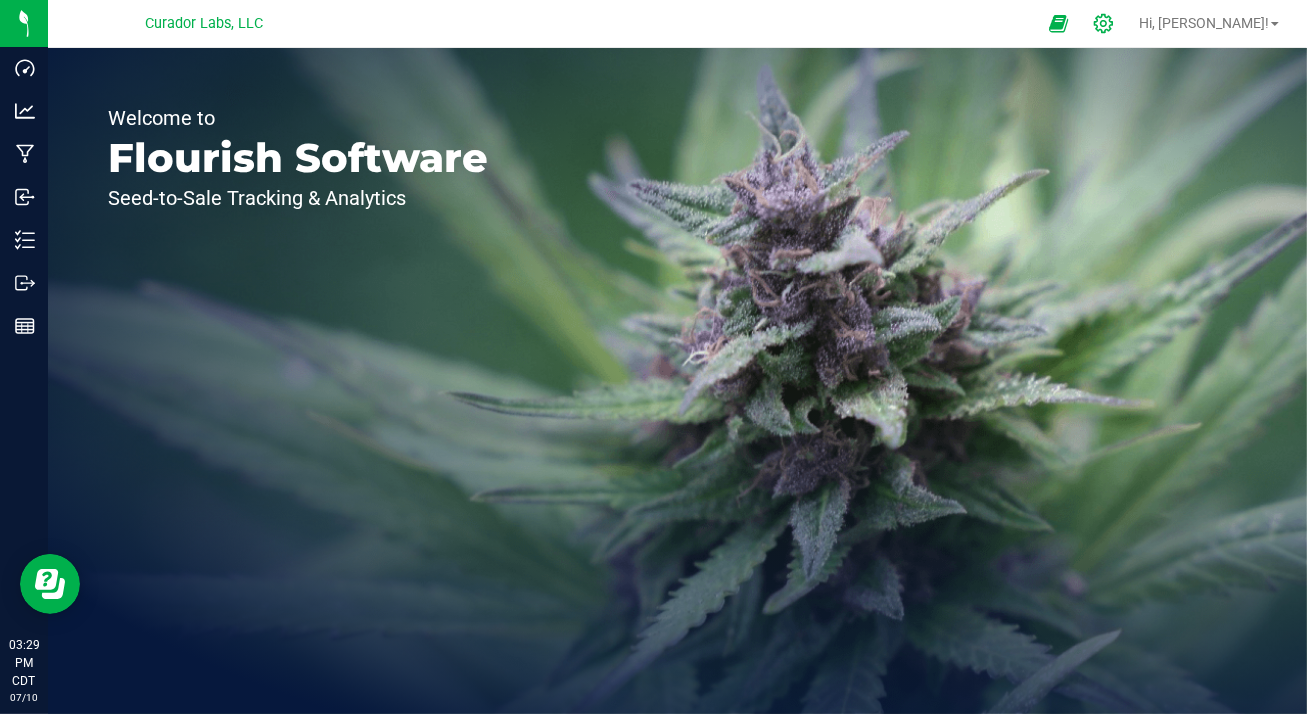 click 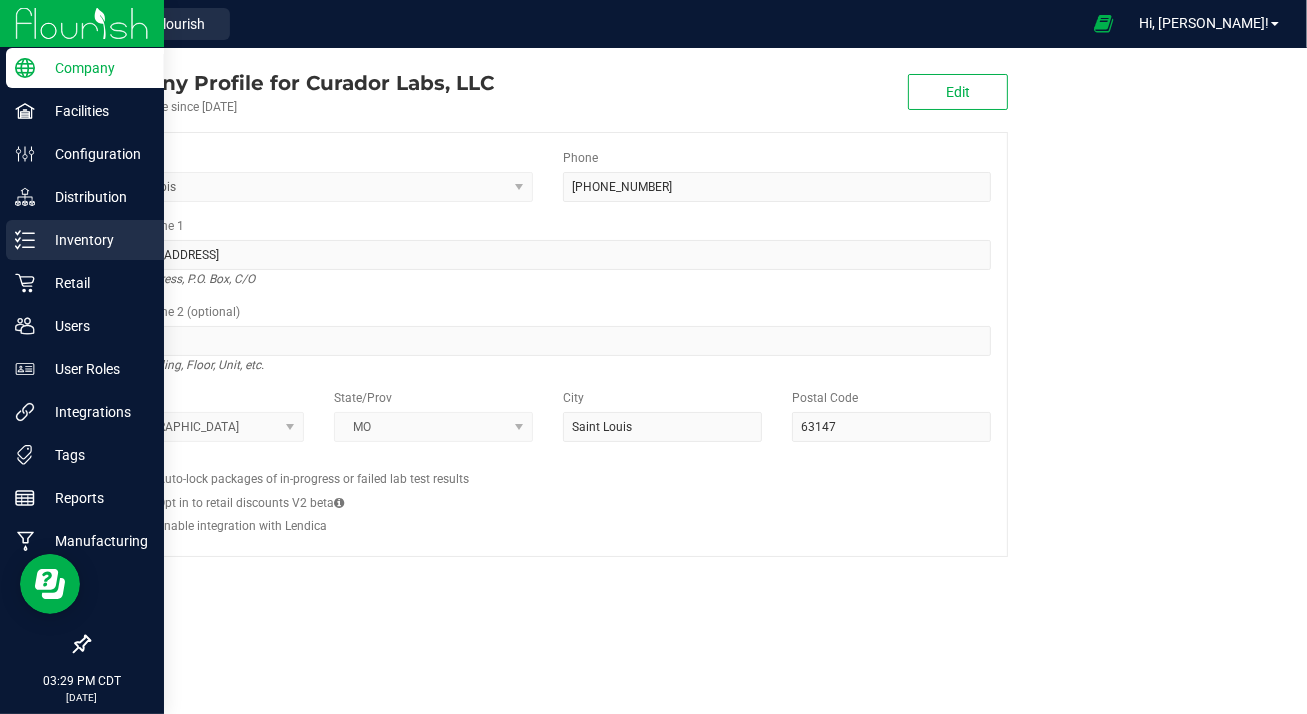 click on "Inventory" at bounding box center (95, 240) 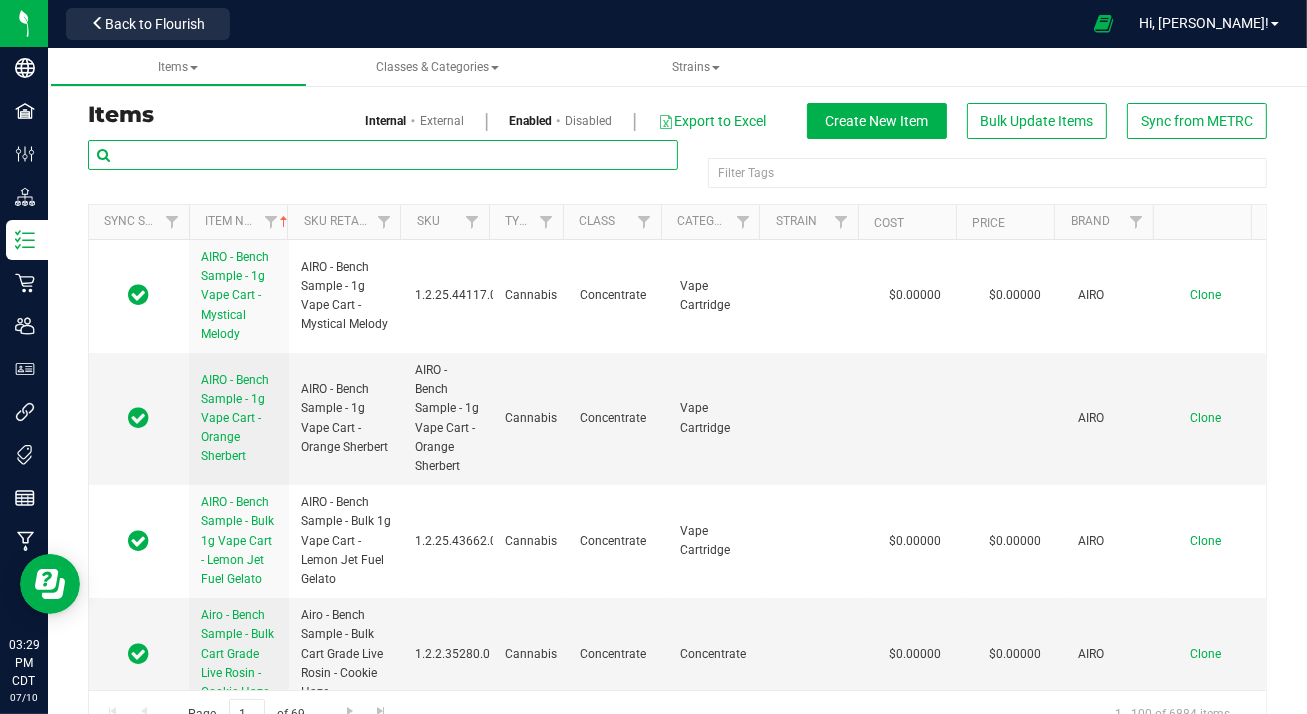 click at bounding box center (383, 155) 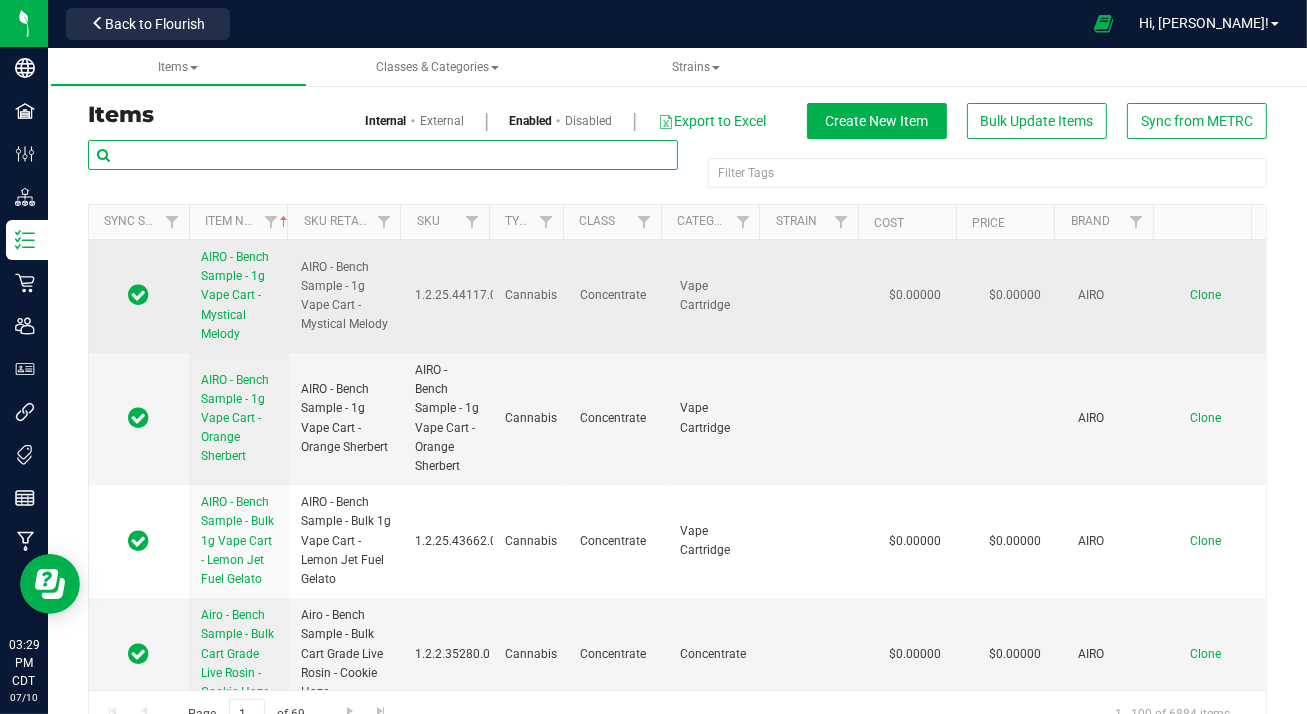 paste on "HeadChange - Bulk Water Hash - Alien [PERSON_NAME]" 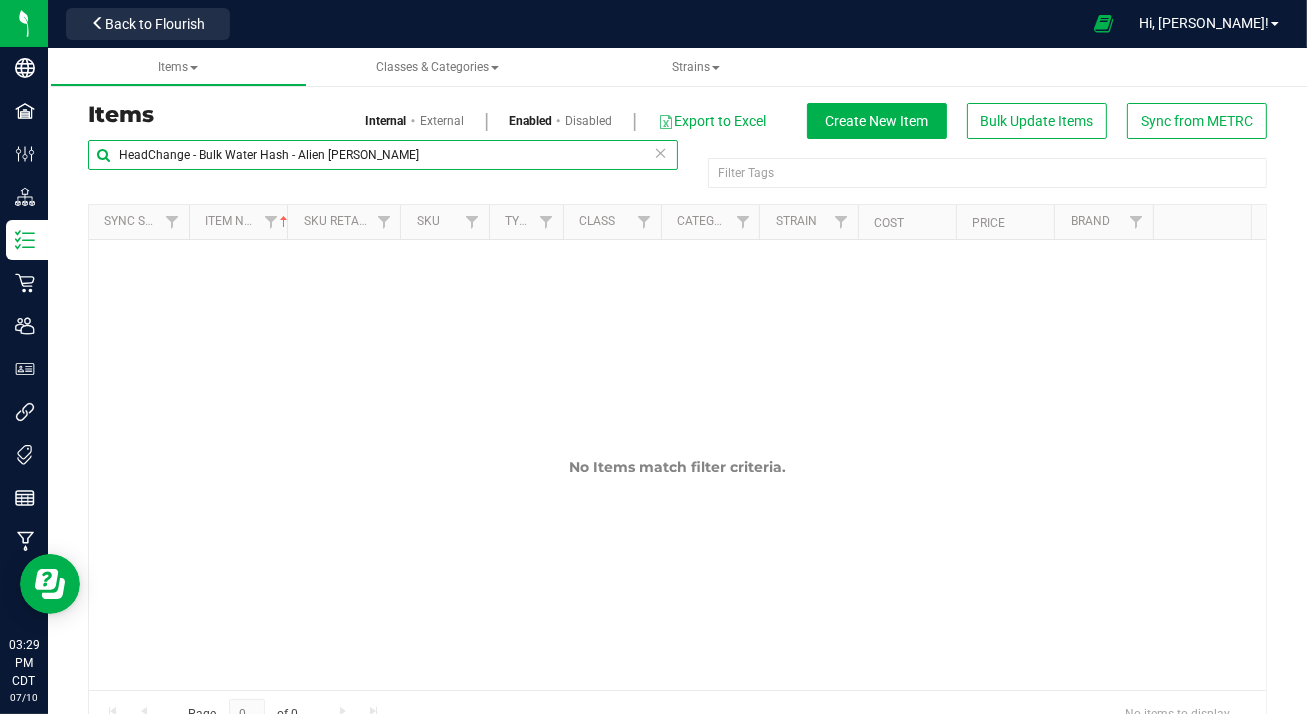 type on "HeadChange - Bulk Water Hash - Alien [PERSON_NAME]" 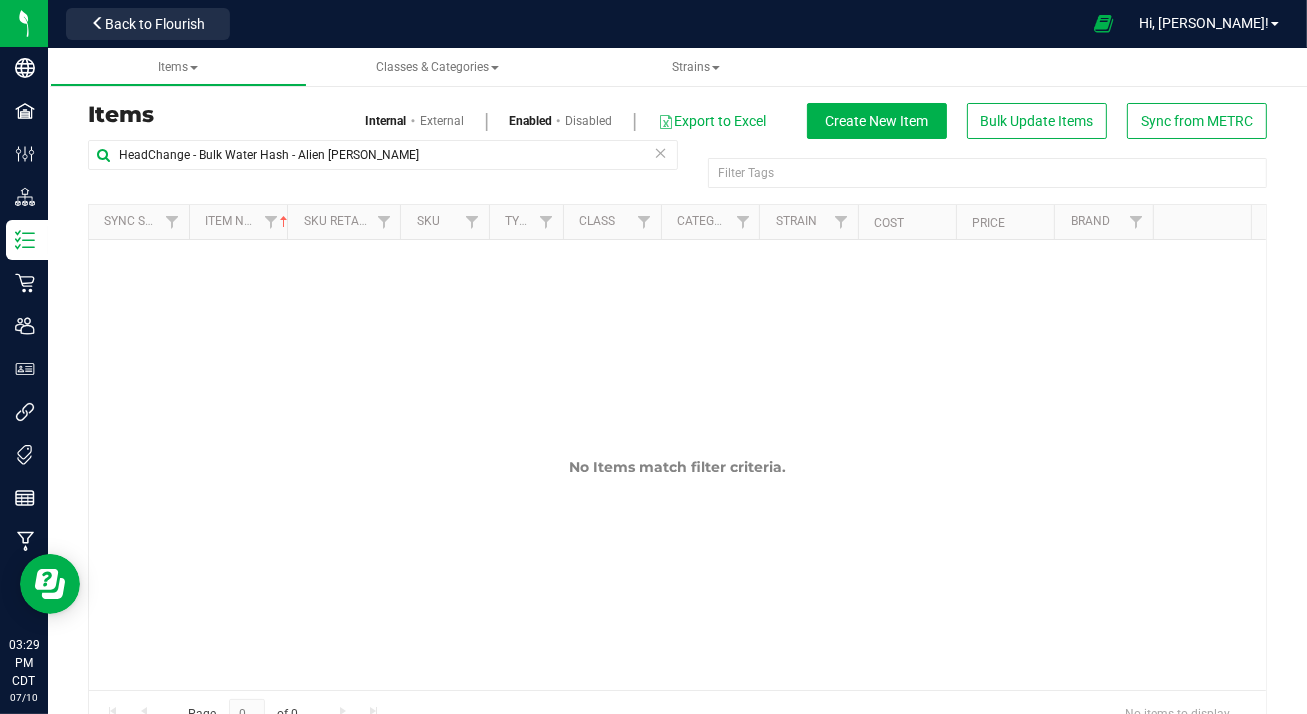 click on "Items" at bounding box center [375, 115] 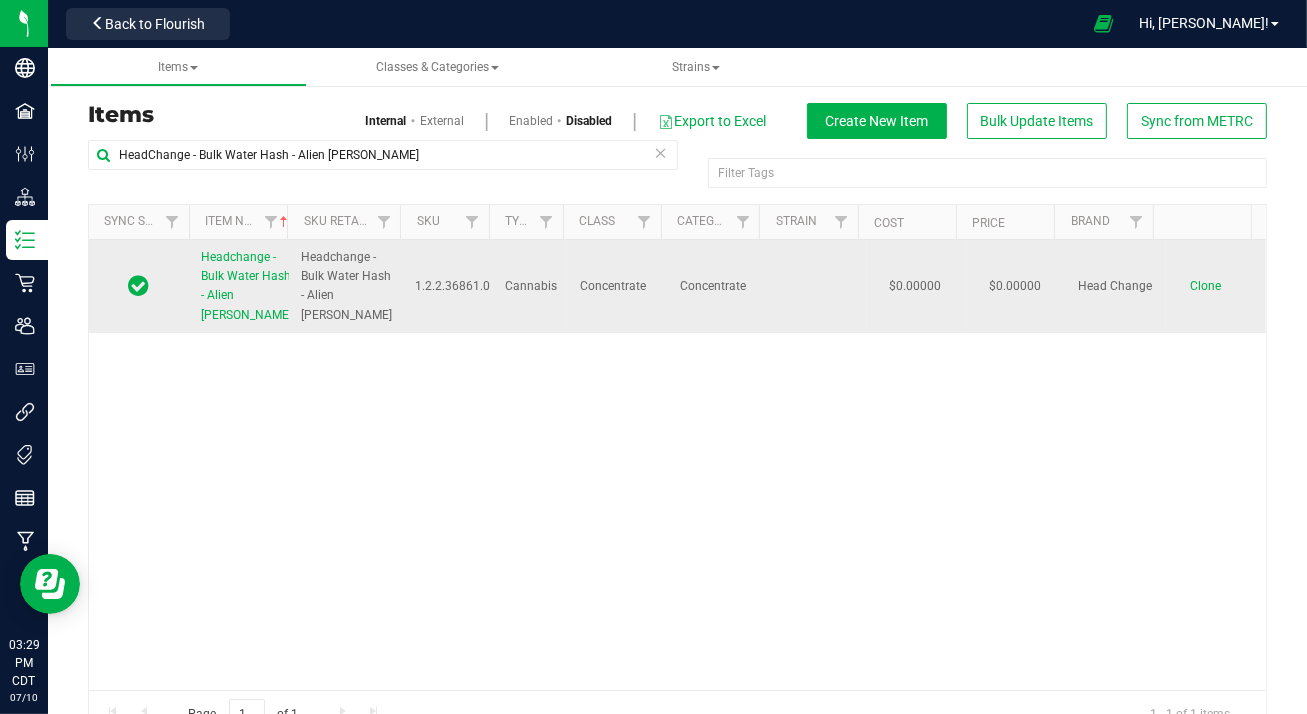 click on "Head Change" at bounding box center [1117, 286] 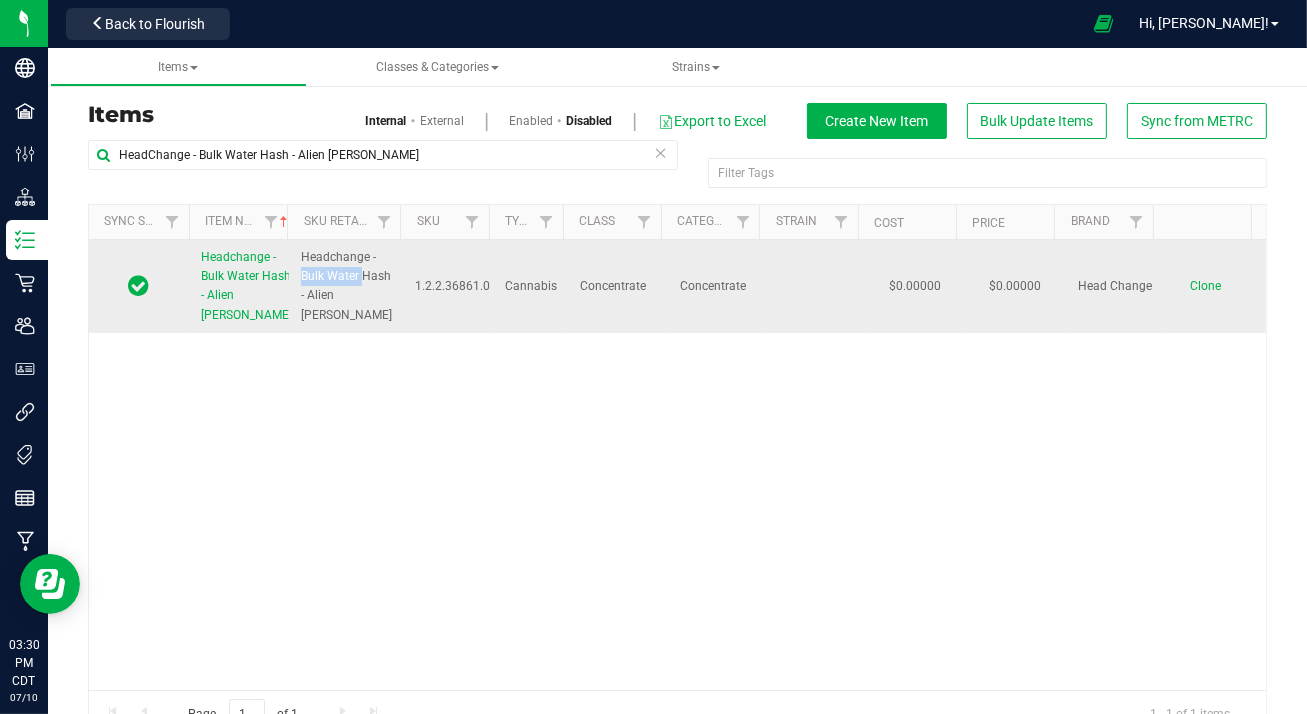 drag, startPoint x: 300, startPoint y: 286, endPoint x: 217, endPoint y: 278, distance: 83.38465 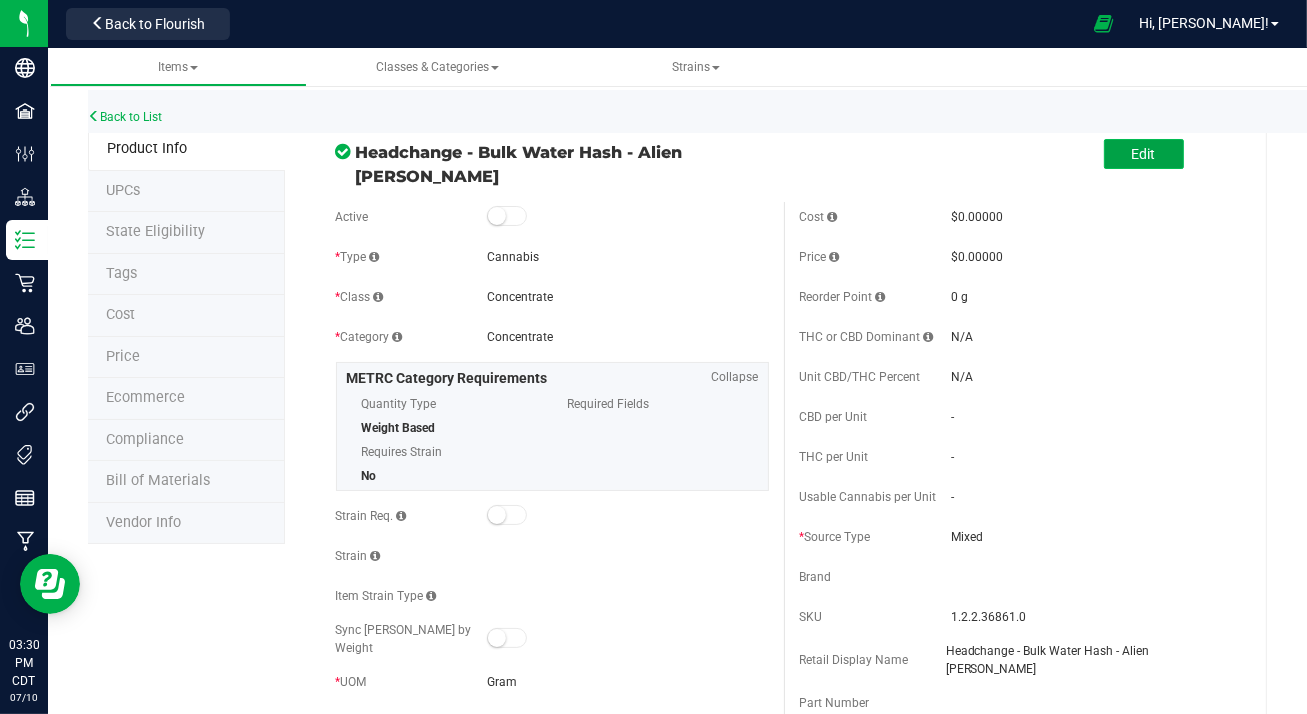 click on "Edit" at bounding box center (1144, 154) 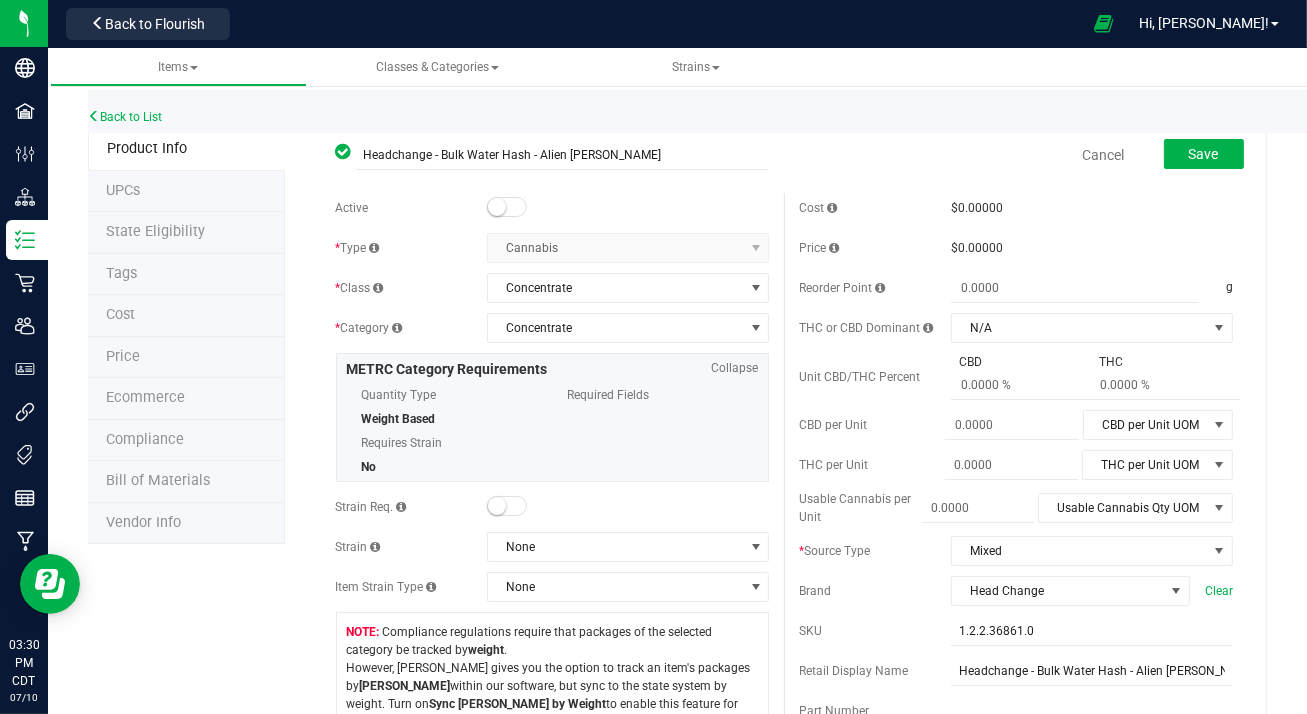 click at bounding box center [507, 207] 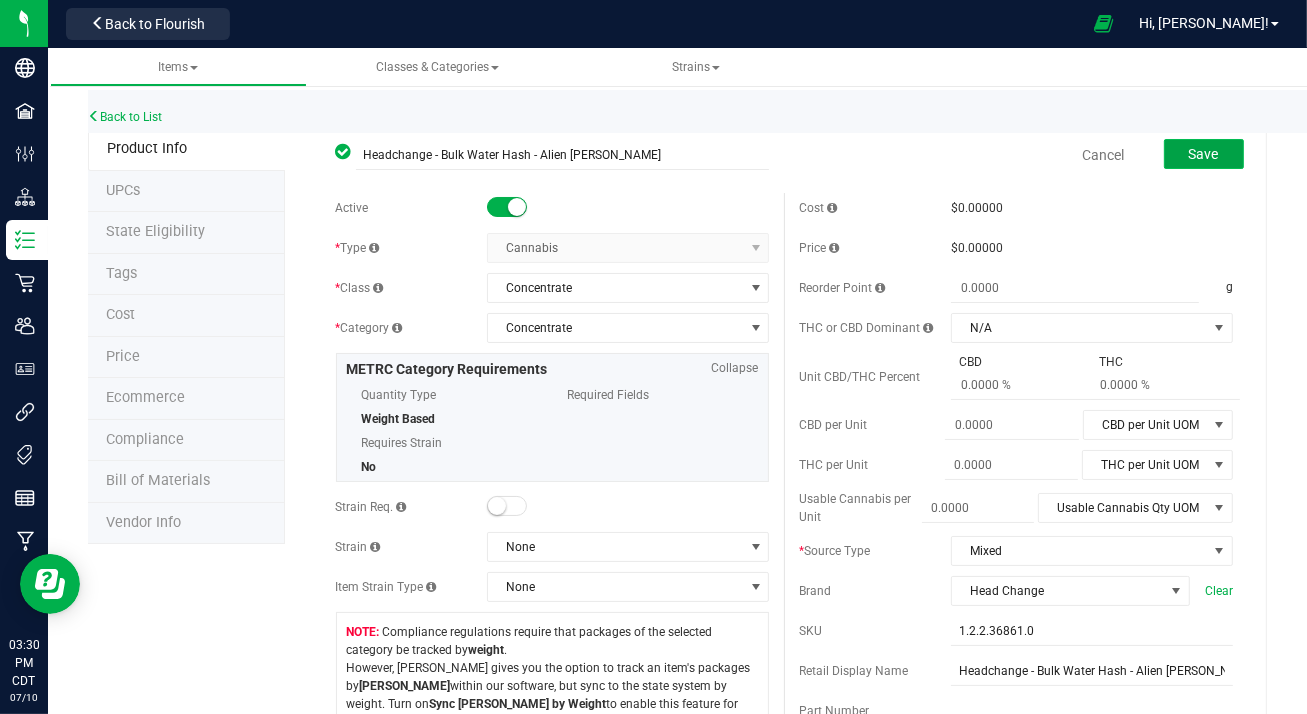 click on "Save" at bounding box center [1204, 154] 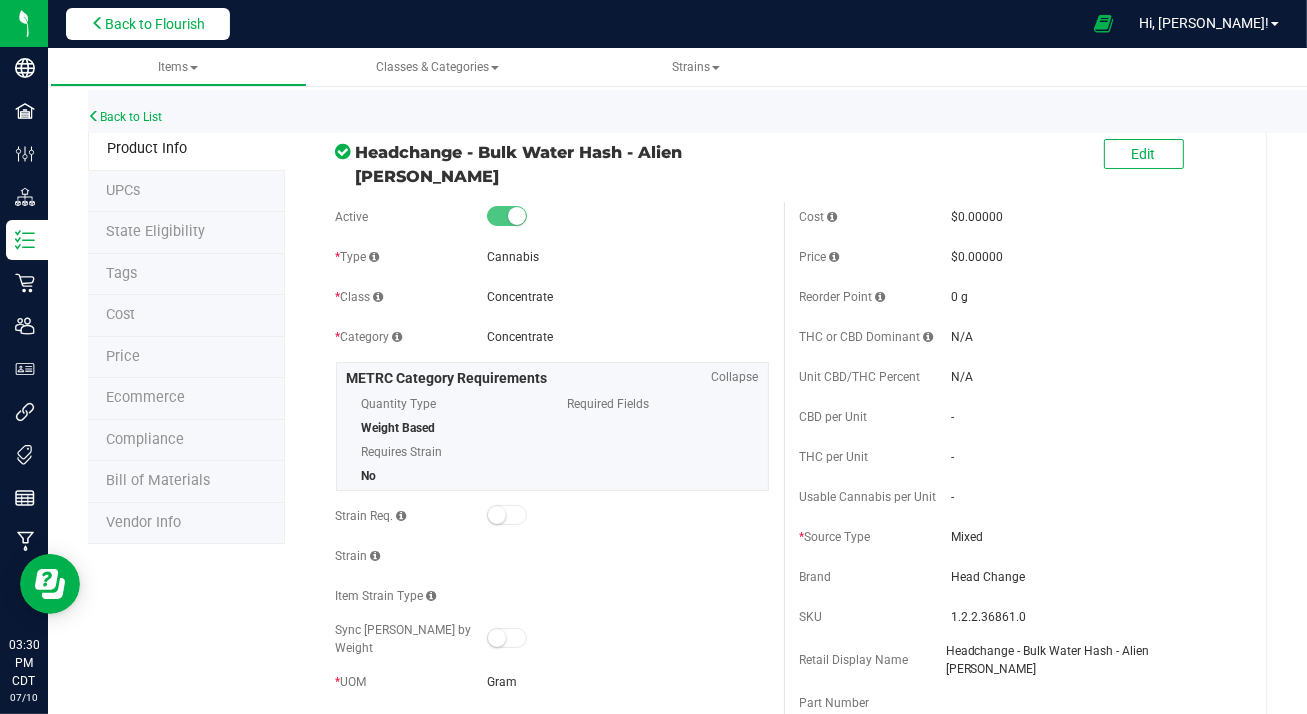 click on "Back to Flourish" at bounding box center [155, 24] 